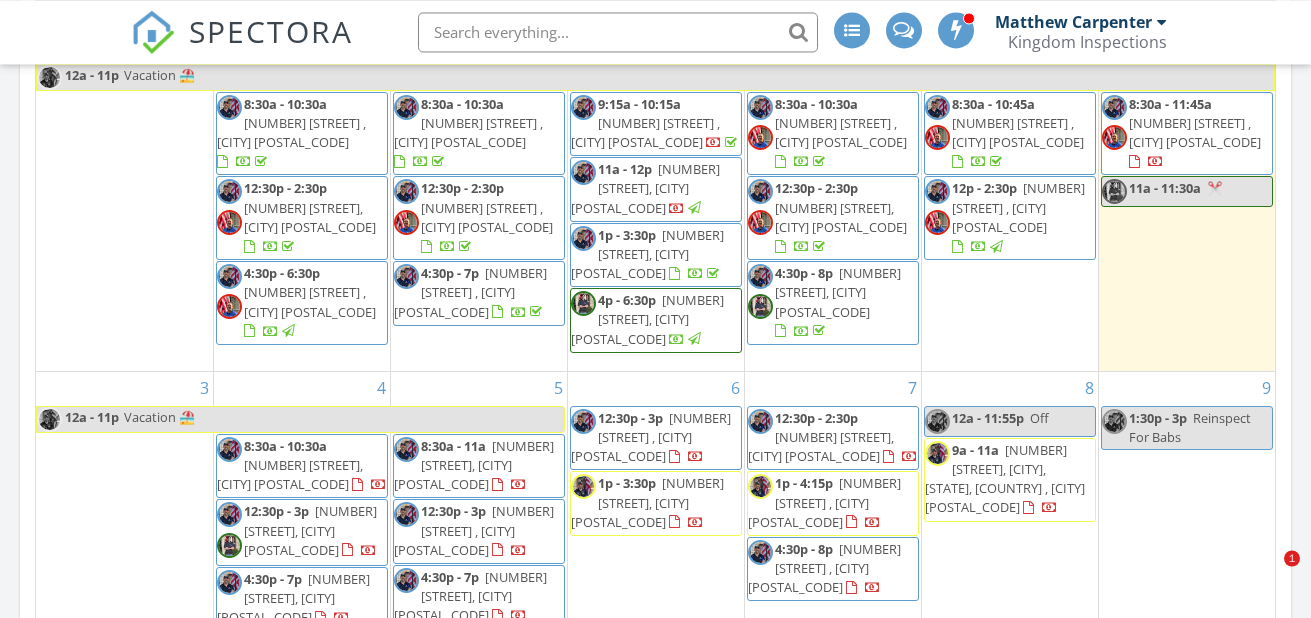 scroll, scrollTop: 356, scrollLeft: 0, axis: vertical 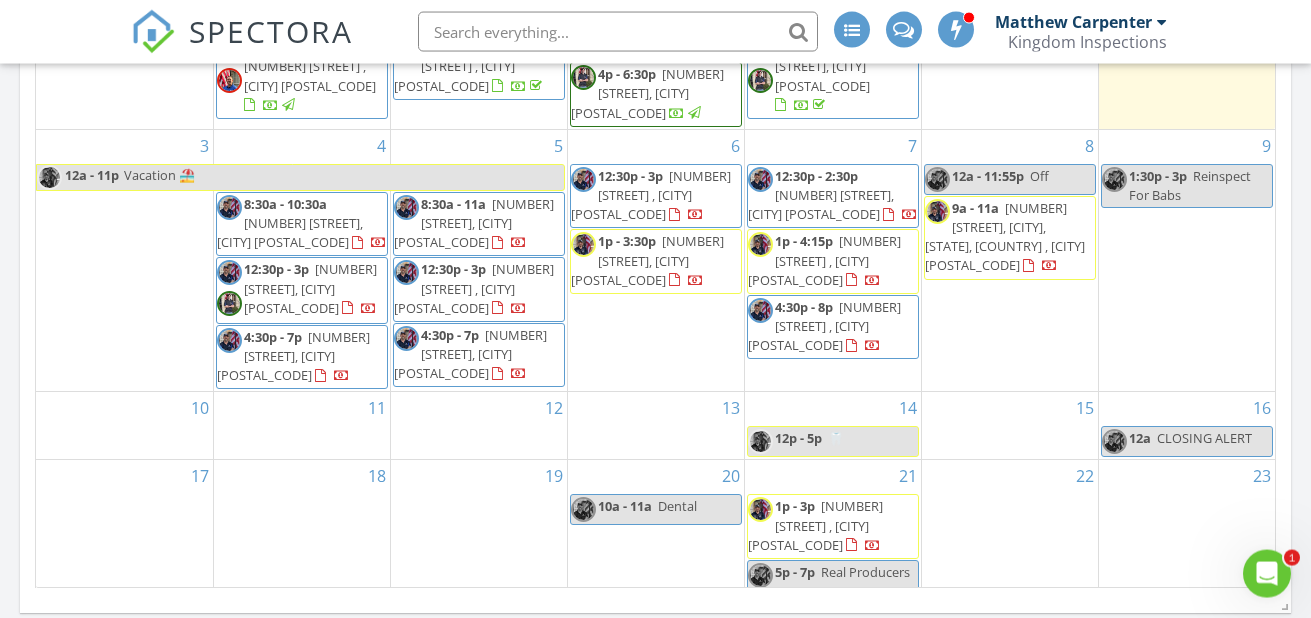 click on "4:30p - 7p
925 SW 92nd St, Oklahoma City 73139" at bounding box center [302, 357] 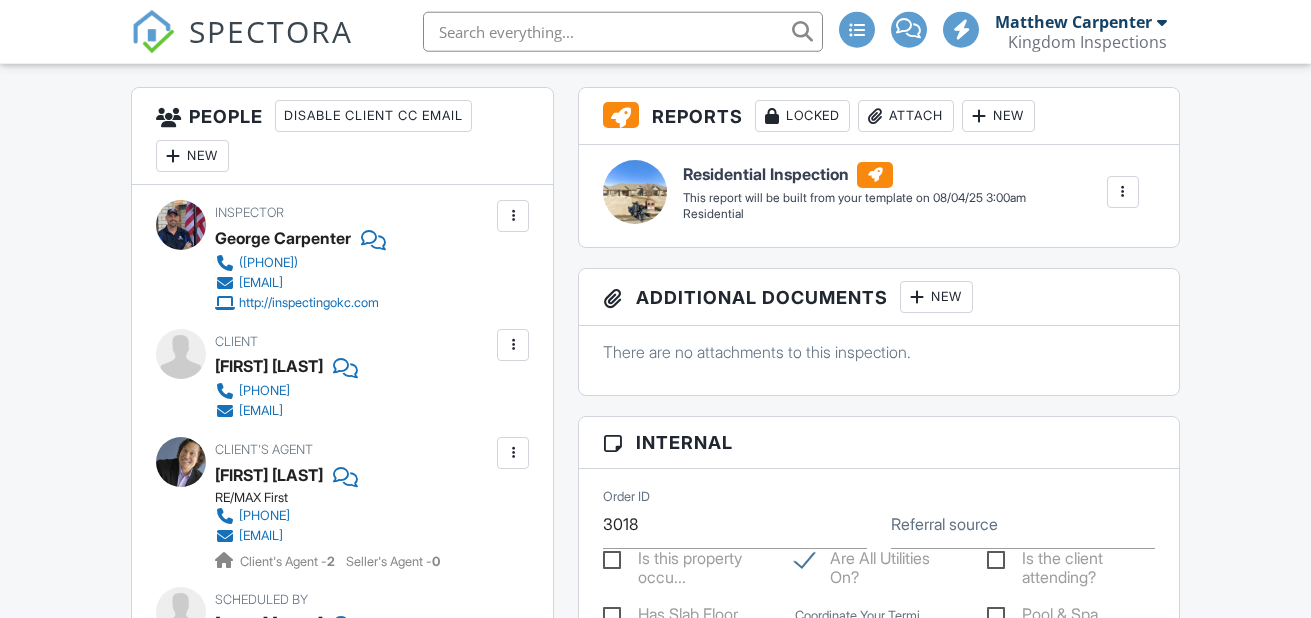click on "New" at bounding box center [192, 156] 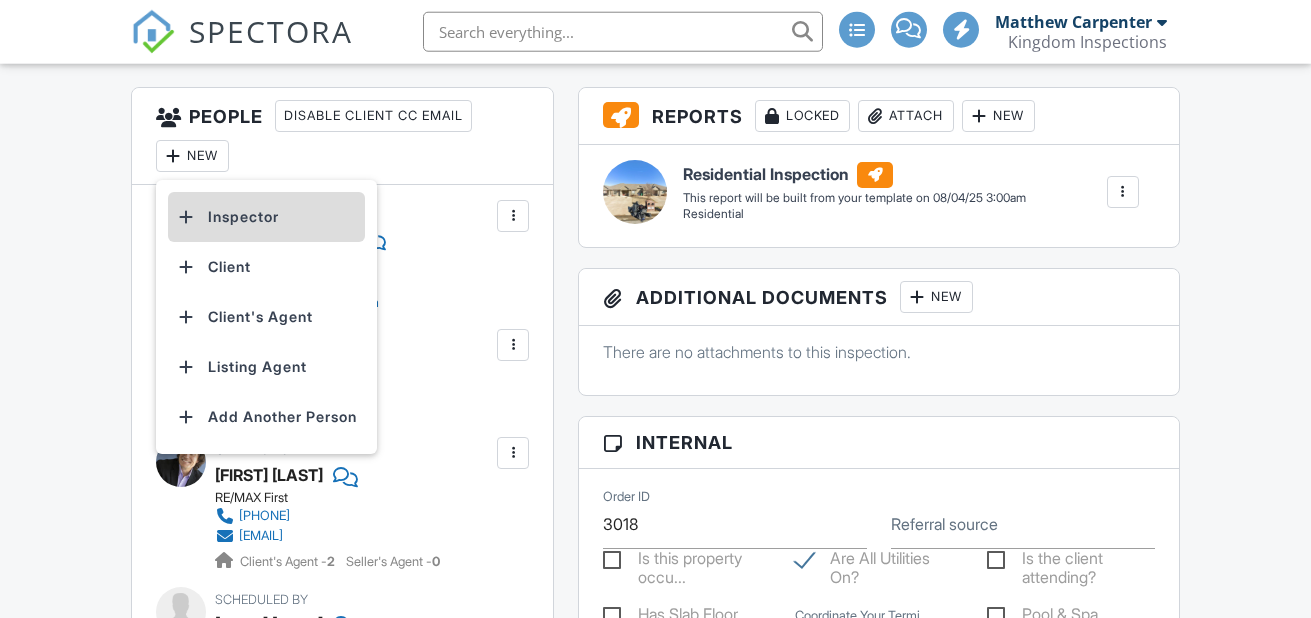 click on "Inspector" at bounding box center [266, 217] 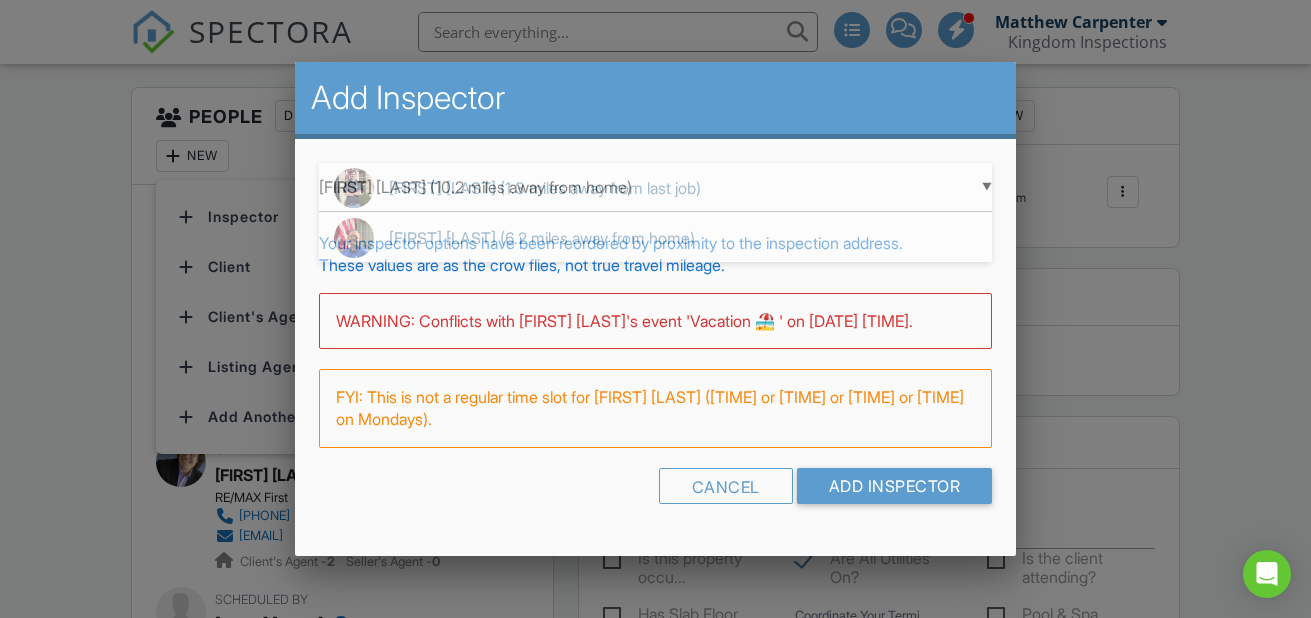 click on "[FIRST] [LAST] (10.2 miles away from home)" at bounding box center (655, 187) 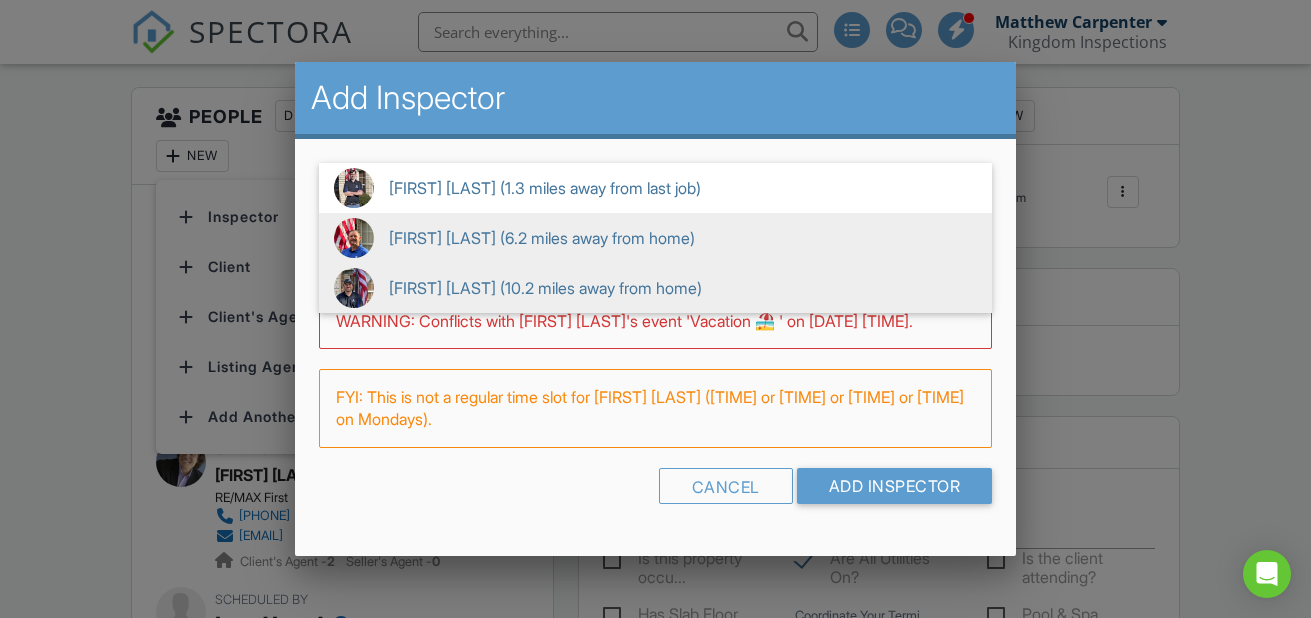 scroll, scrollTop: 0, scrollLeft: 0, axis: both 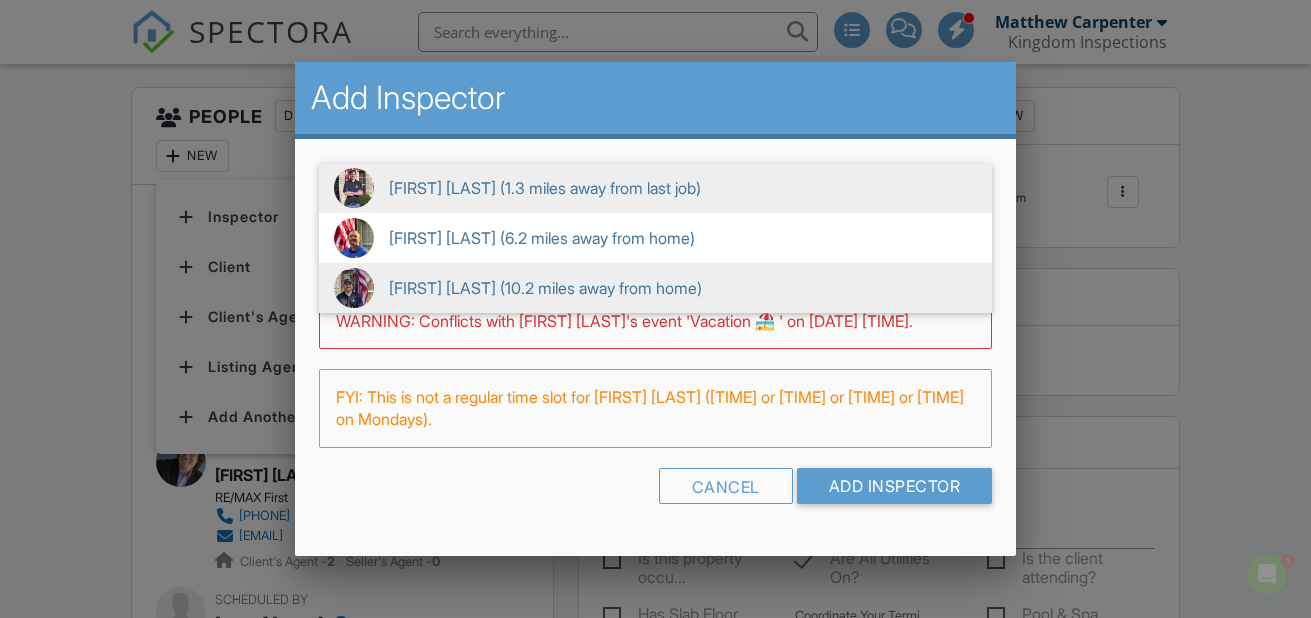 click on "Matthew Carpenter (1.3 miles away from last job)" at bounding box center [655, 188] 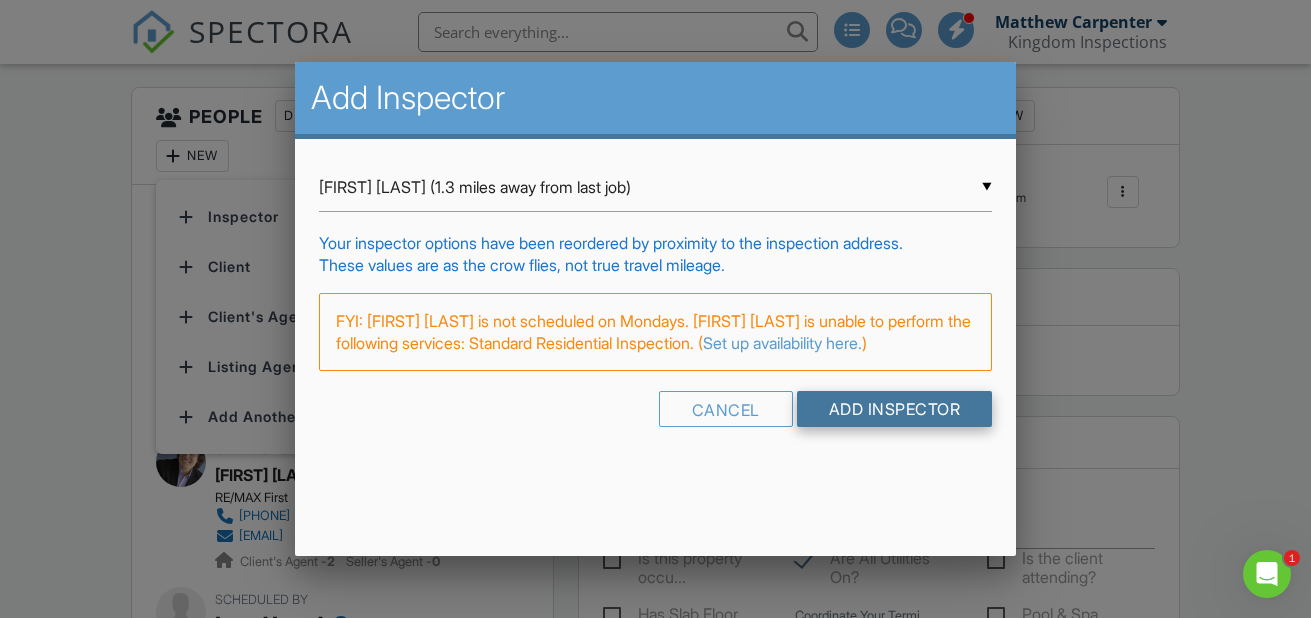 click on "Add Inspector" at bounding box center (895, 409) 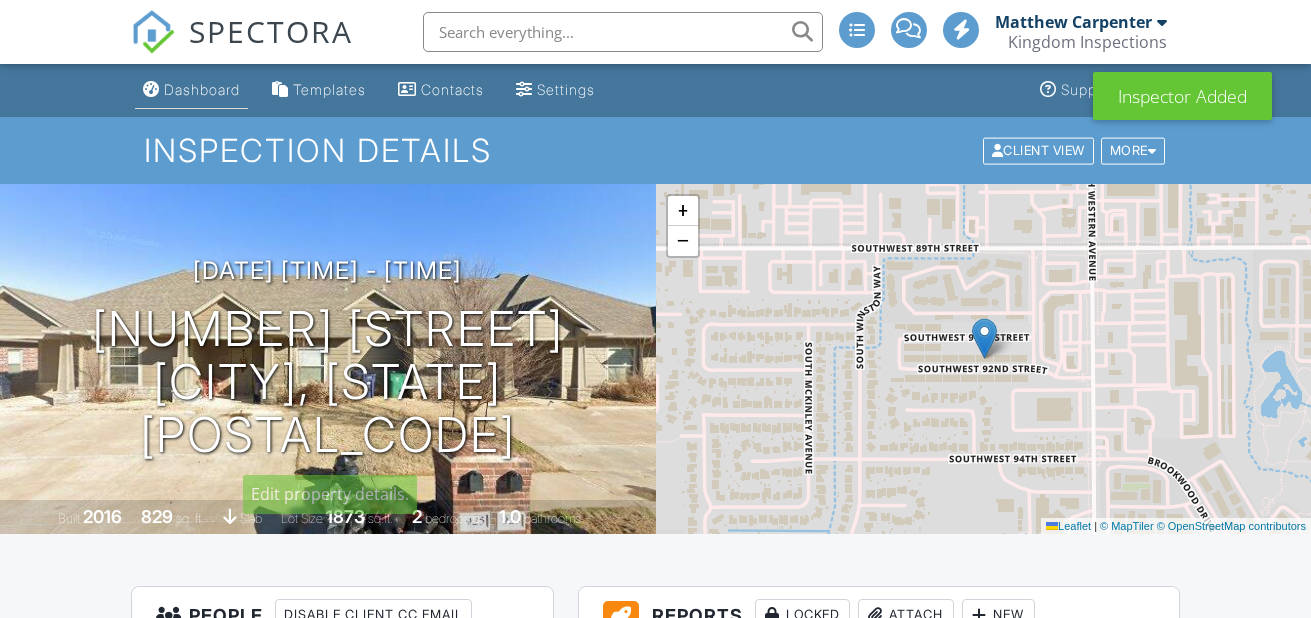 scroll, scrollTop: 0, scrollLeft: 0, axis: both 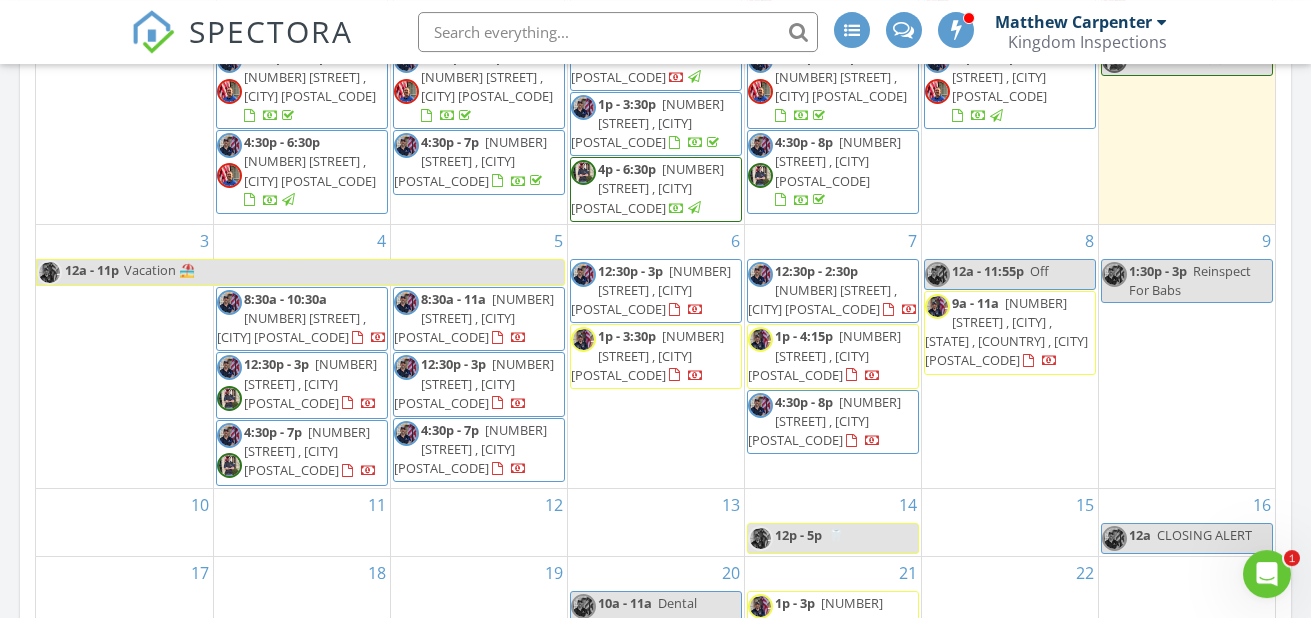 click on "12:30p - 3p
3723 Lleyton Dr , Norman 73072" at bounding box center [479, 384] 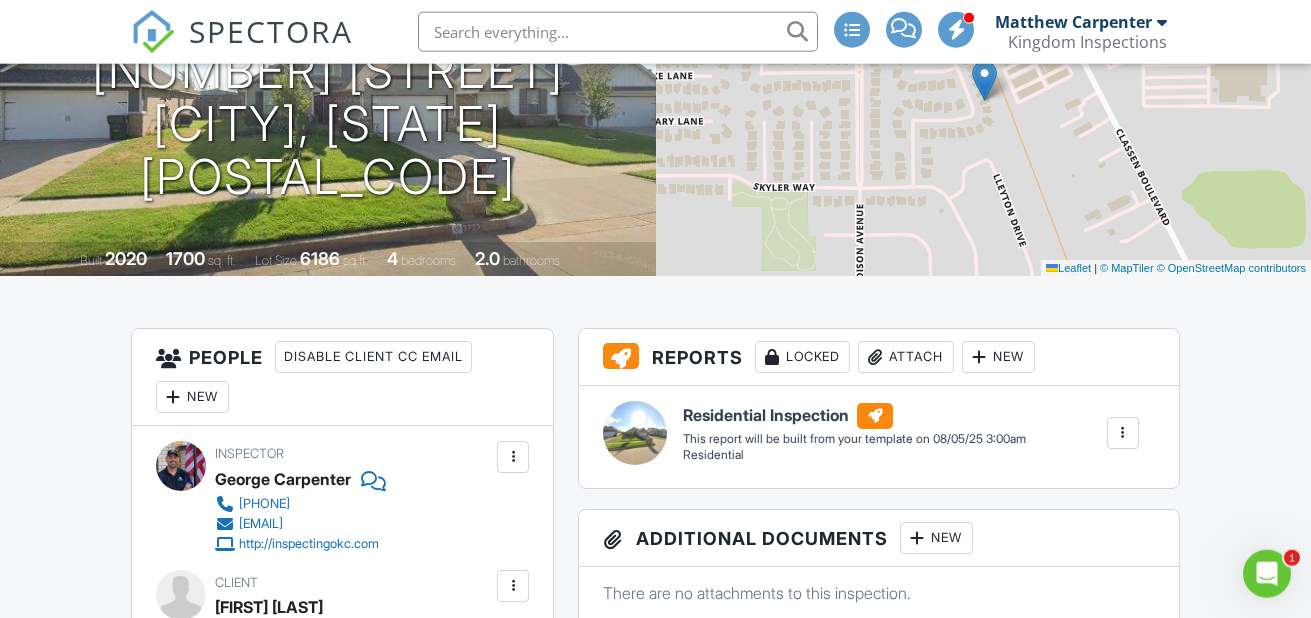 scroll, scrollTop: 260, scrollLeft: 0, axis: vertical 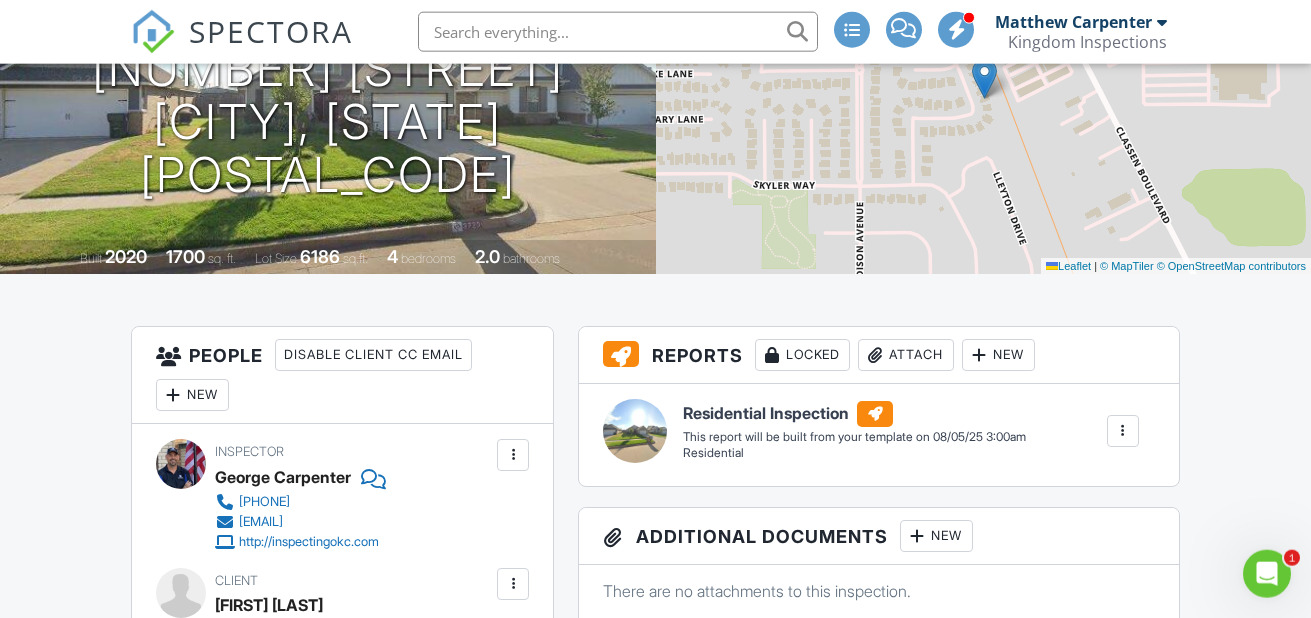 click at bounding box center [173, 395] 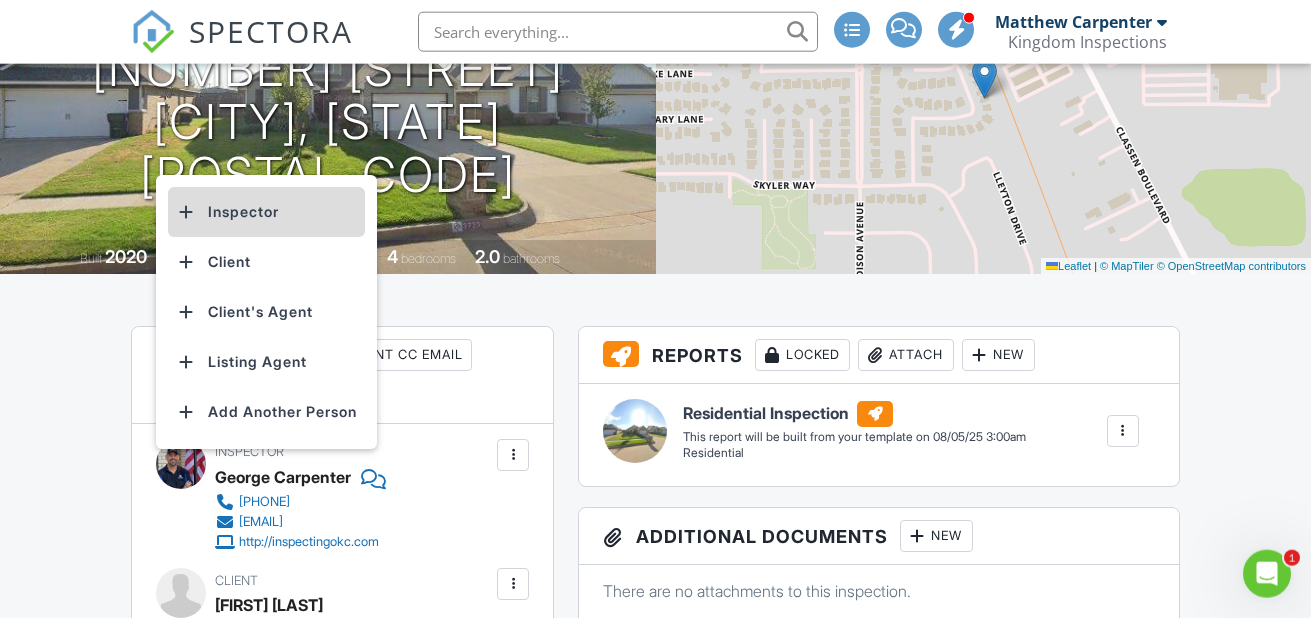 click on "Inspector" at bounding box center [266, 212] 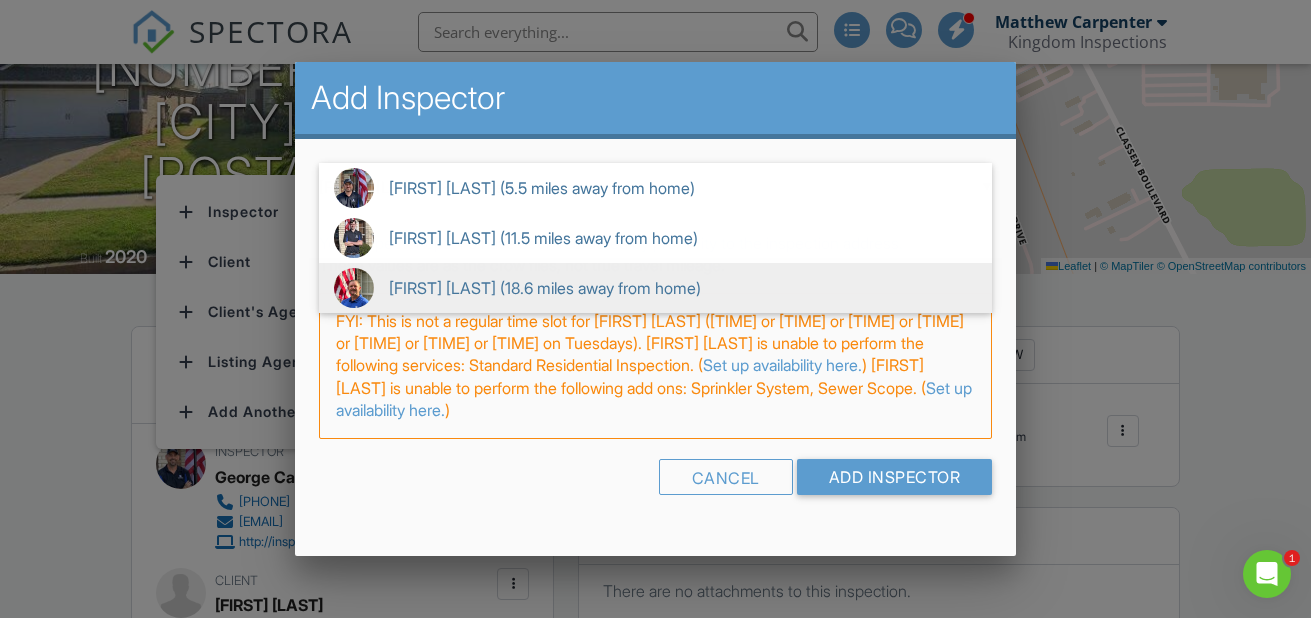 scroll, scrollTop: 0, scrollLeft: 0, axis: both 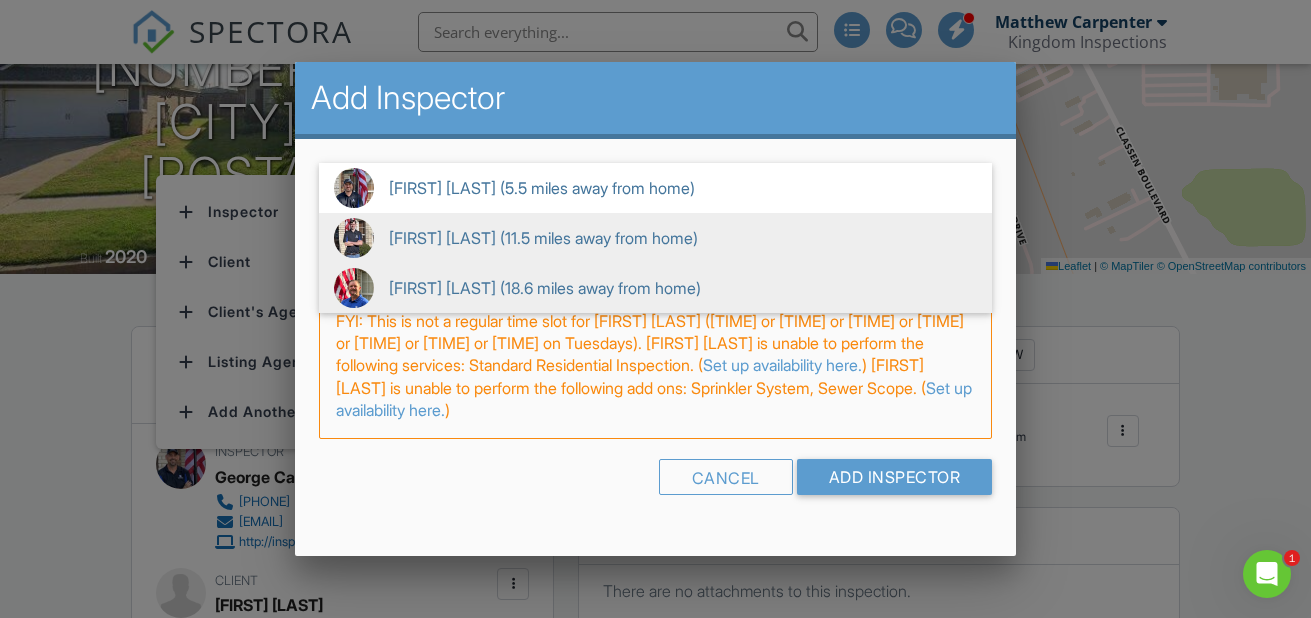 click on "Matthew Carpenter (11.5 miles away from home)" at bounding box center [655, 238] 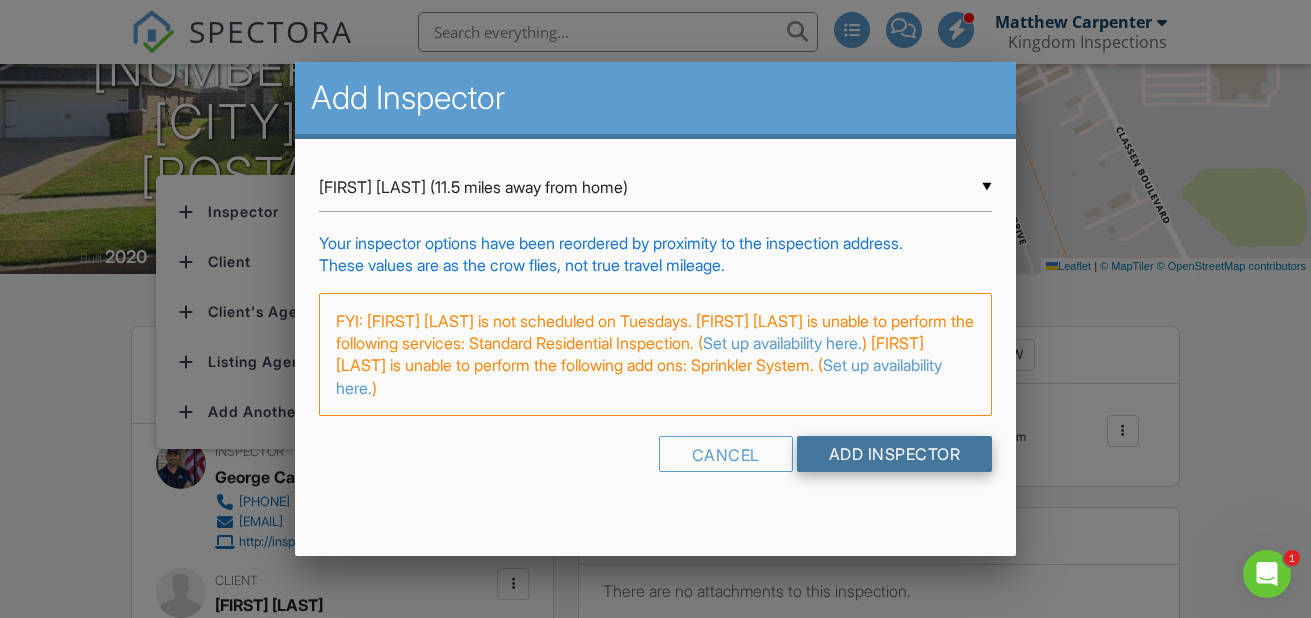 click on "Add Inspector" at bounding box center (895, 454) 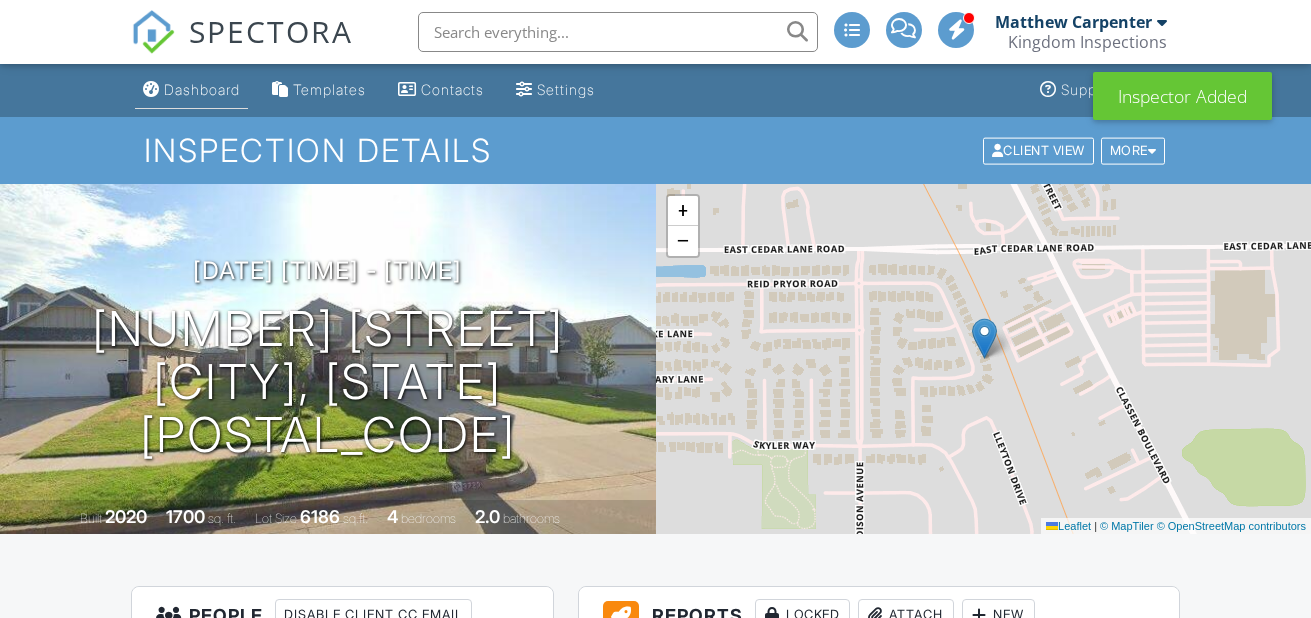 click on "Dashboard" at bounding box center [191, 90] 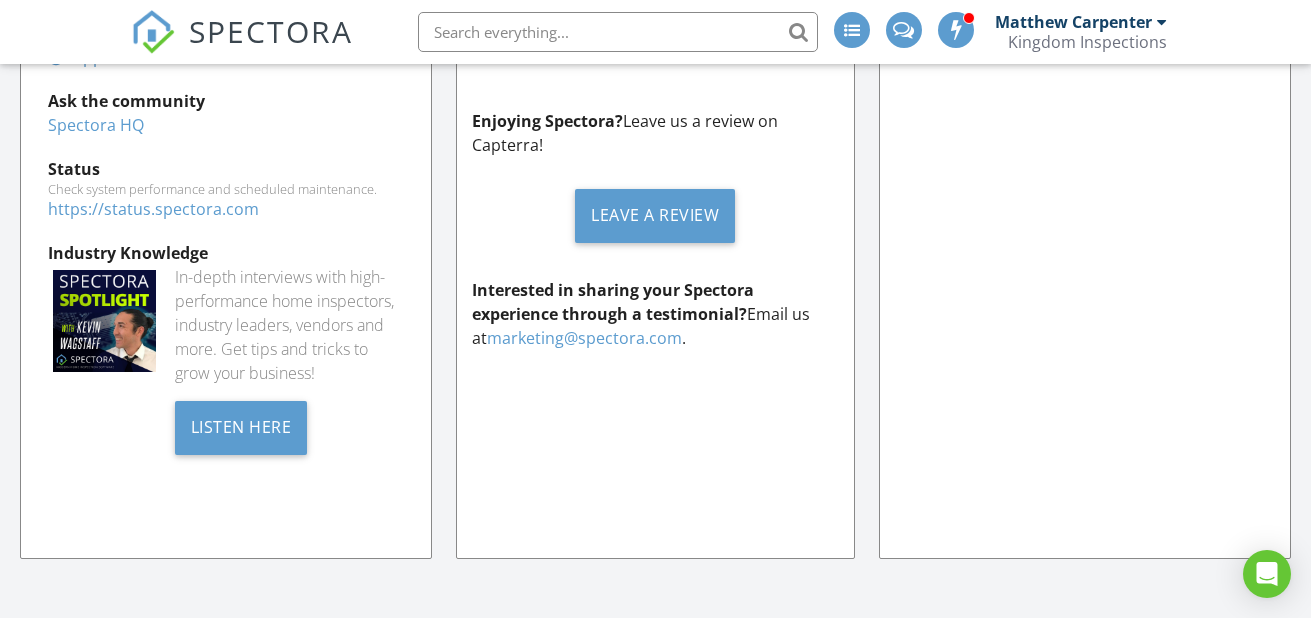 scroll, scrollTop: 1132, scrollLeft: 0, axis: vertical 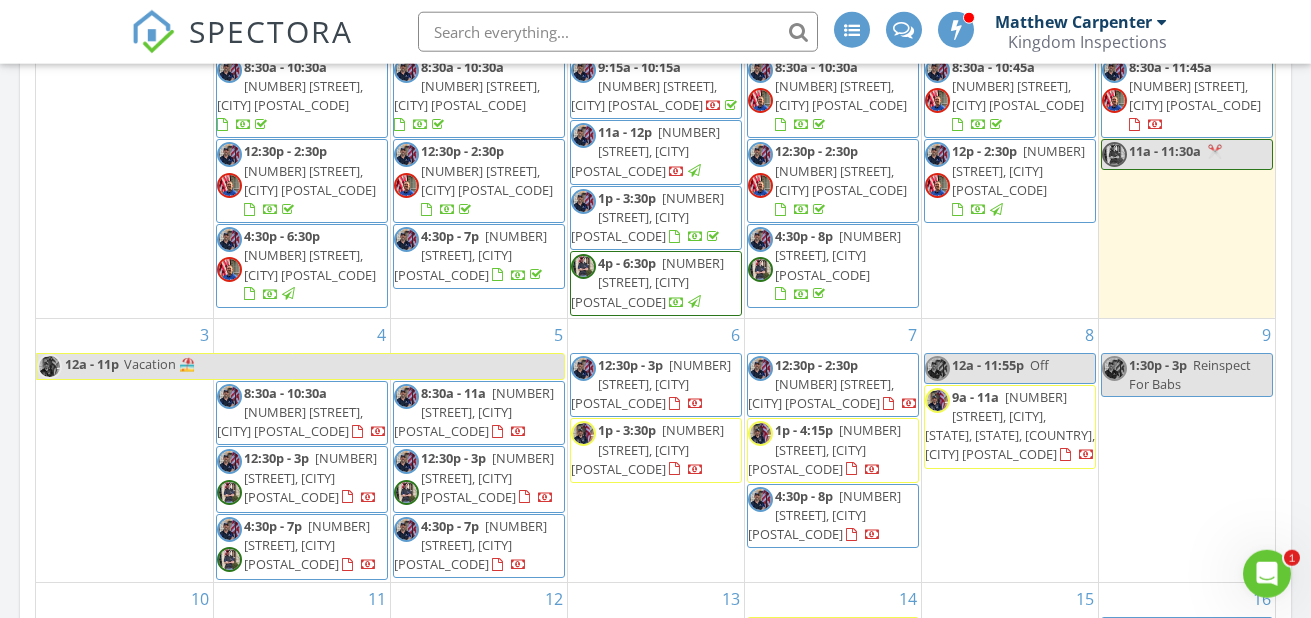 click on "9350 Dobbs Rd , Wellston 74881" at bounding box center [824, 449] 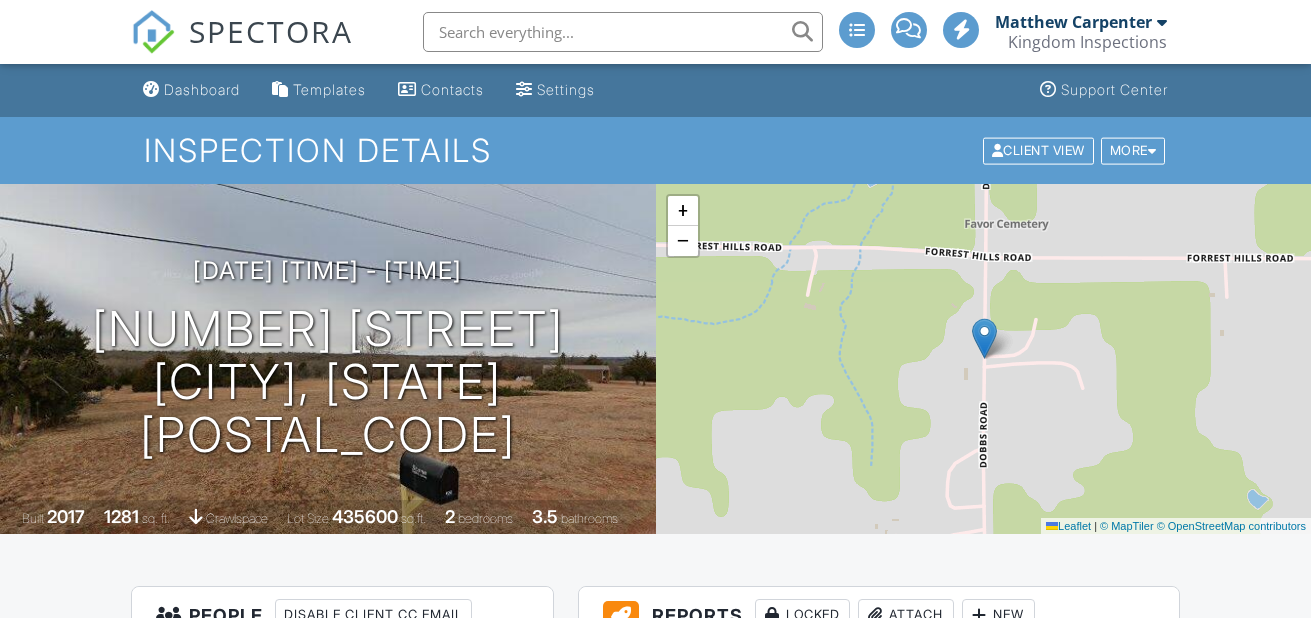 click on "Inspector" at bounding box center [266, 716] 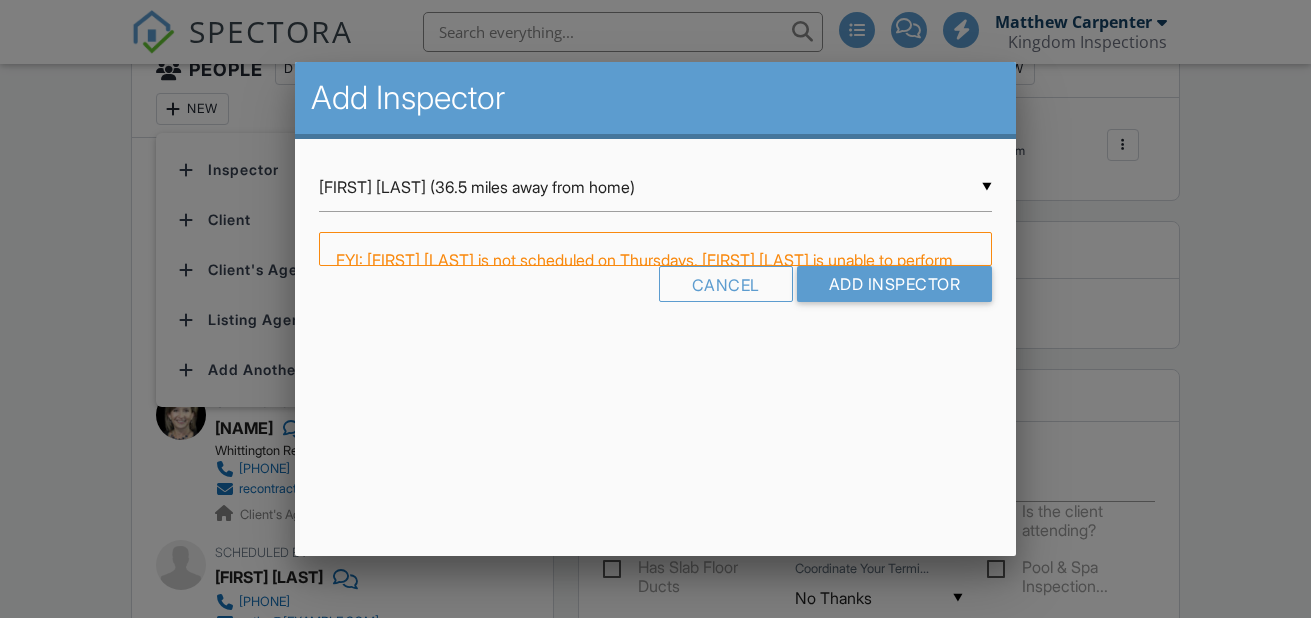 scroll, scrollTop: 546, scrollLeft: 0, axis: vertical 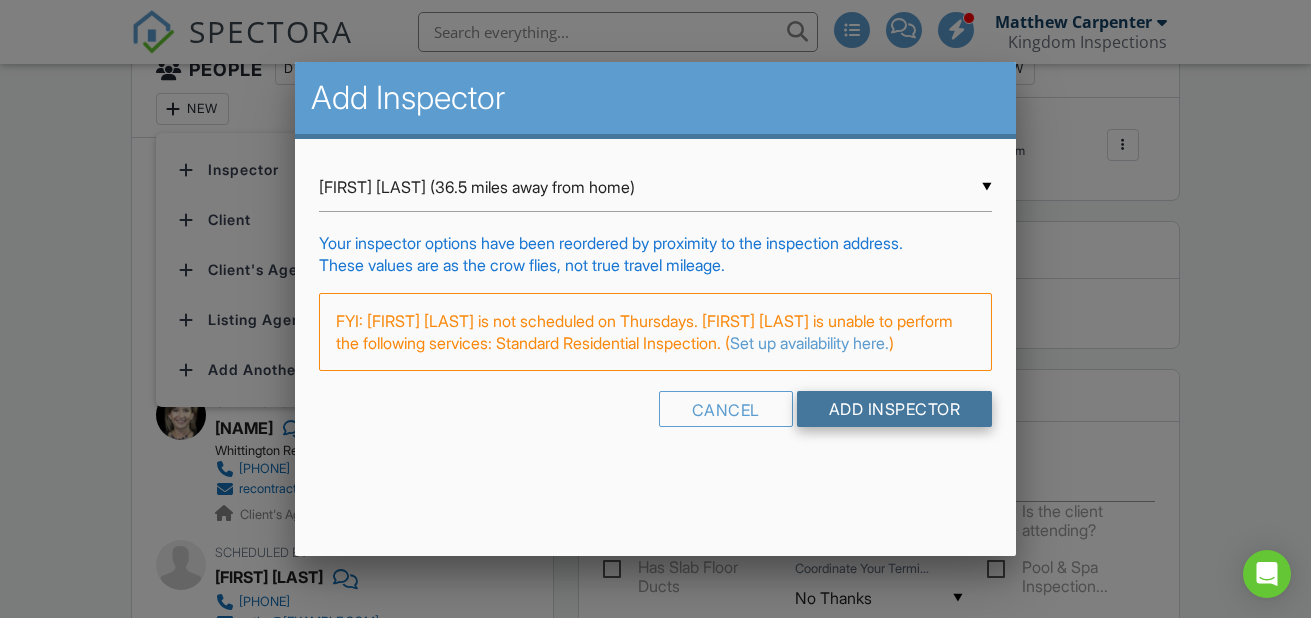 click on "Add Inspector" at bounding box center [895, 409] 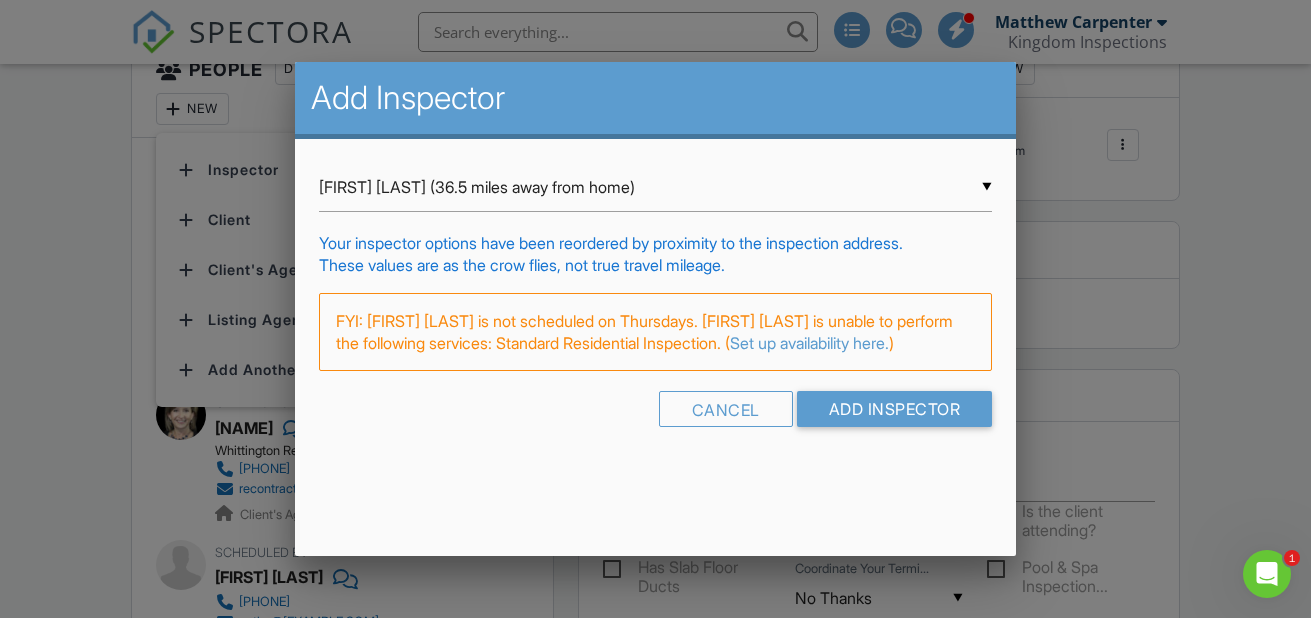 scroll, scrollTop: 0, scrollLeft: 0, axis: both 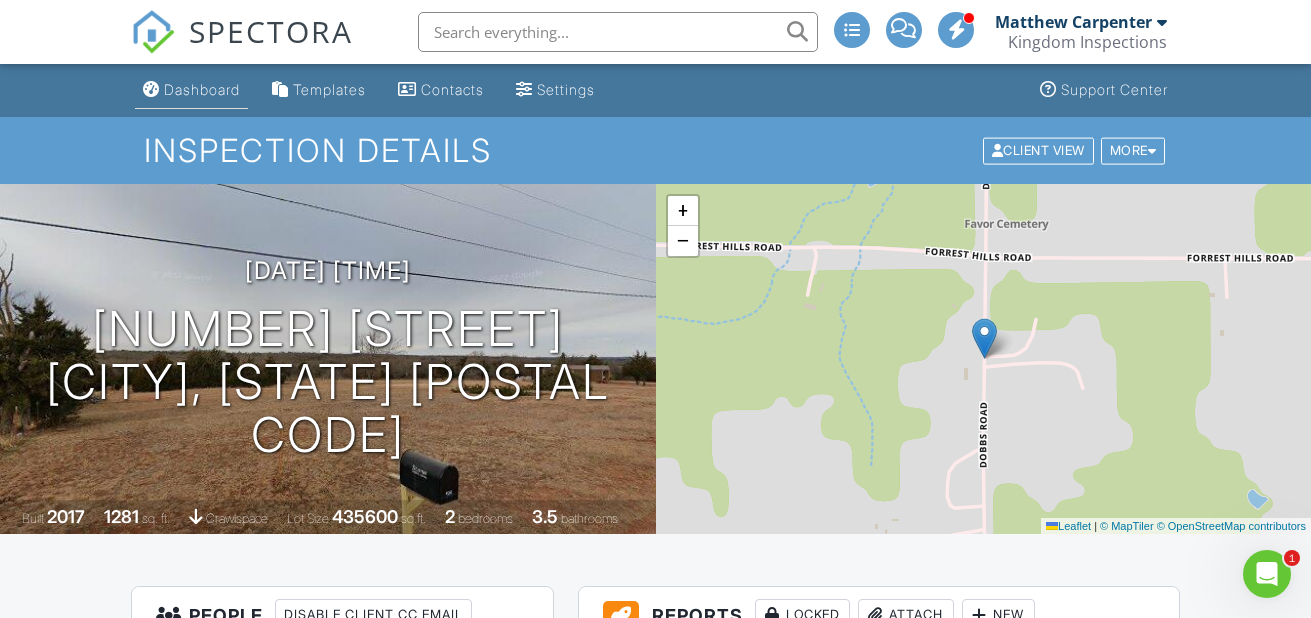 click on "Dashboard" at bounding box center (191, 90) 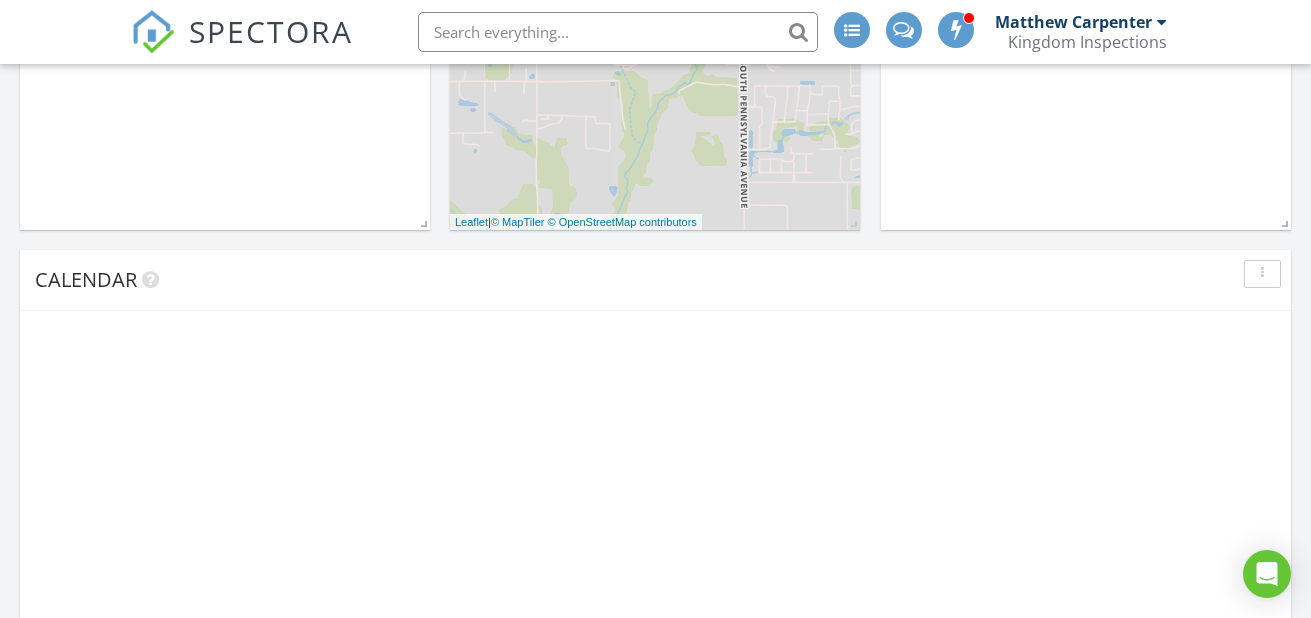 scroll, scrollTop: 1132, scrollLeft: 0, axis: vertical 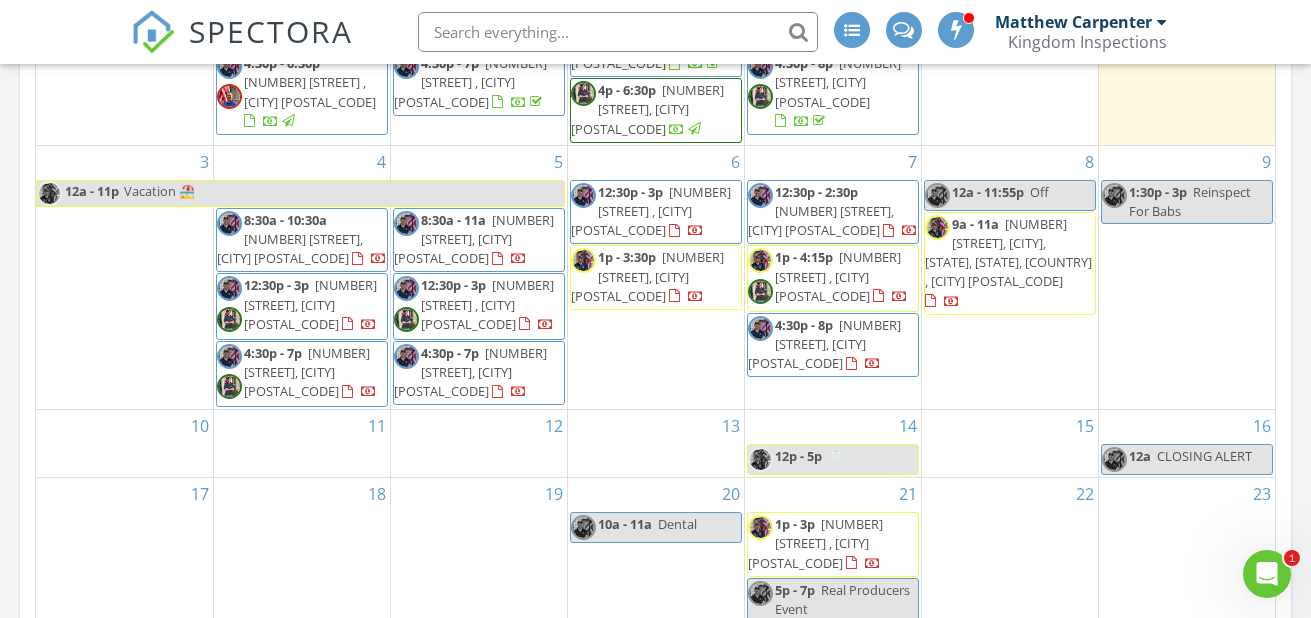 click on "[TIME] - [TIME]
[NUMBER] [STREET], [CITY] [POSTAL_CODE]" at bounding box center [833, 345] 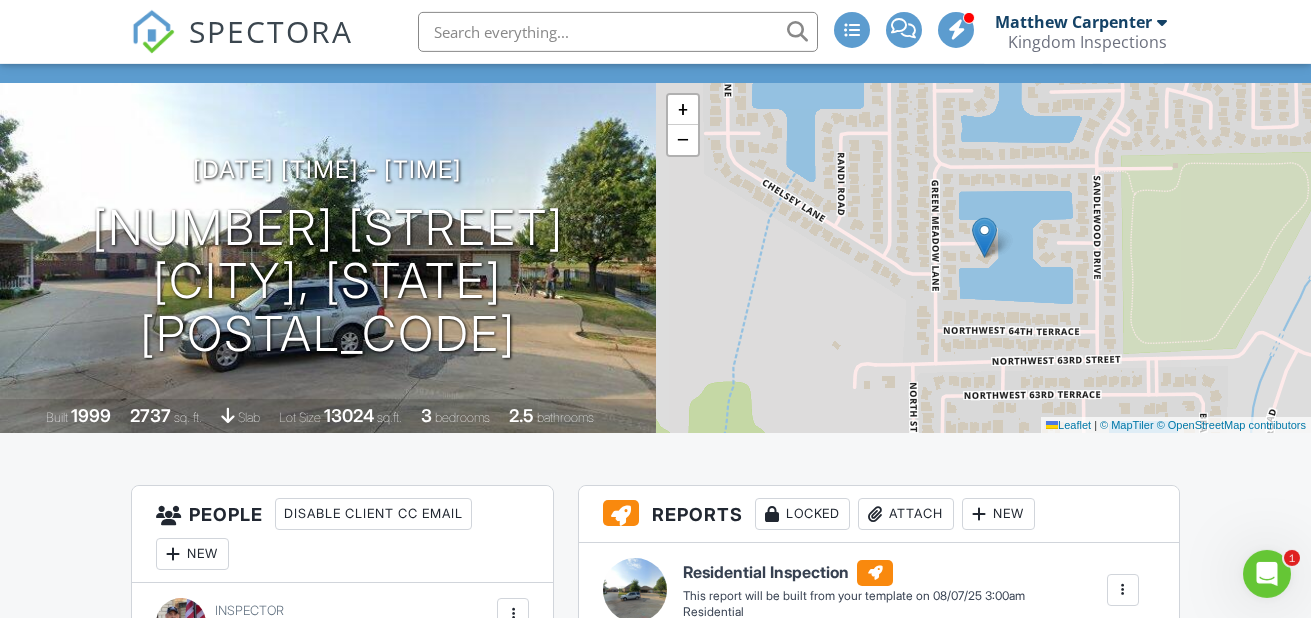 scroll, scrollTop: 377, scrollLeft: 0, axis: vertical 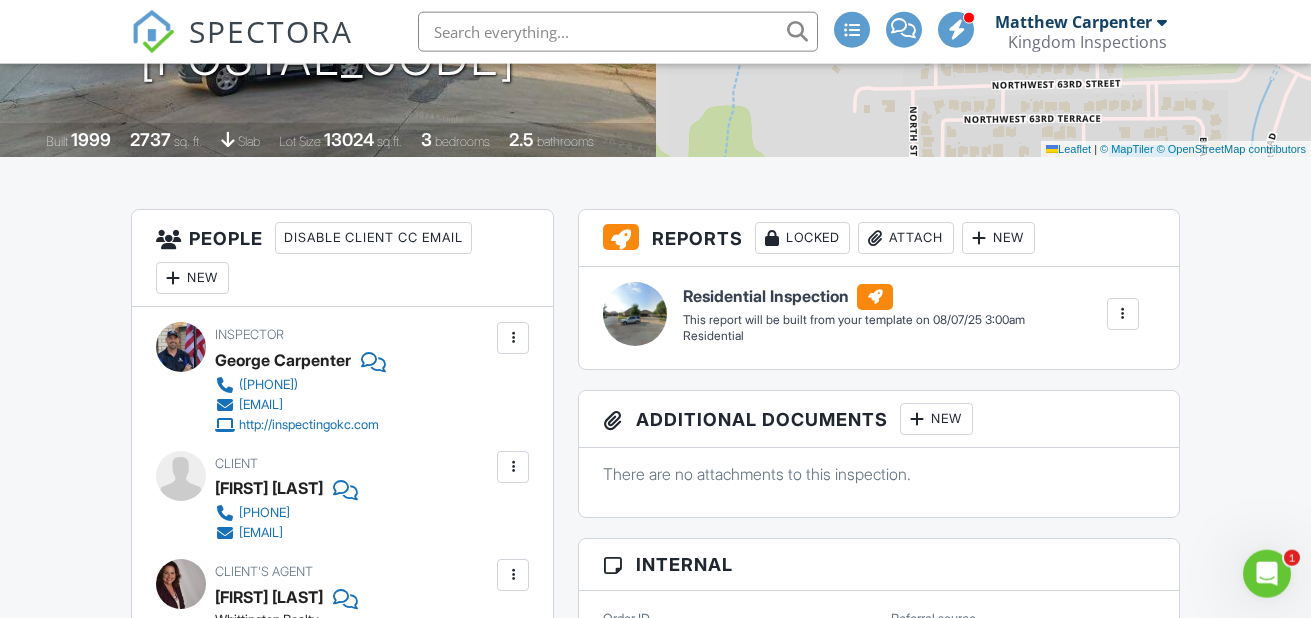 click on "New" at bounding box center (192, 278) 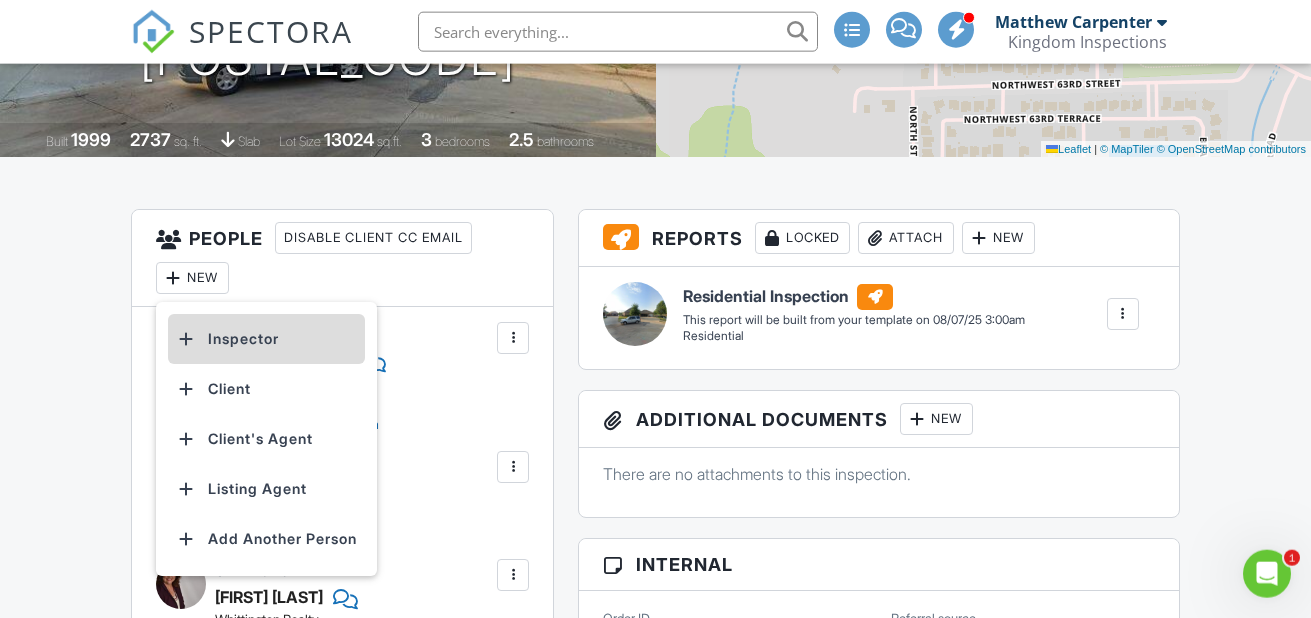 click on "Inspector" at bounding box center [266, 339] 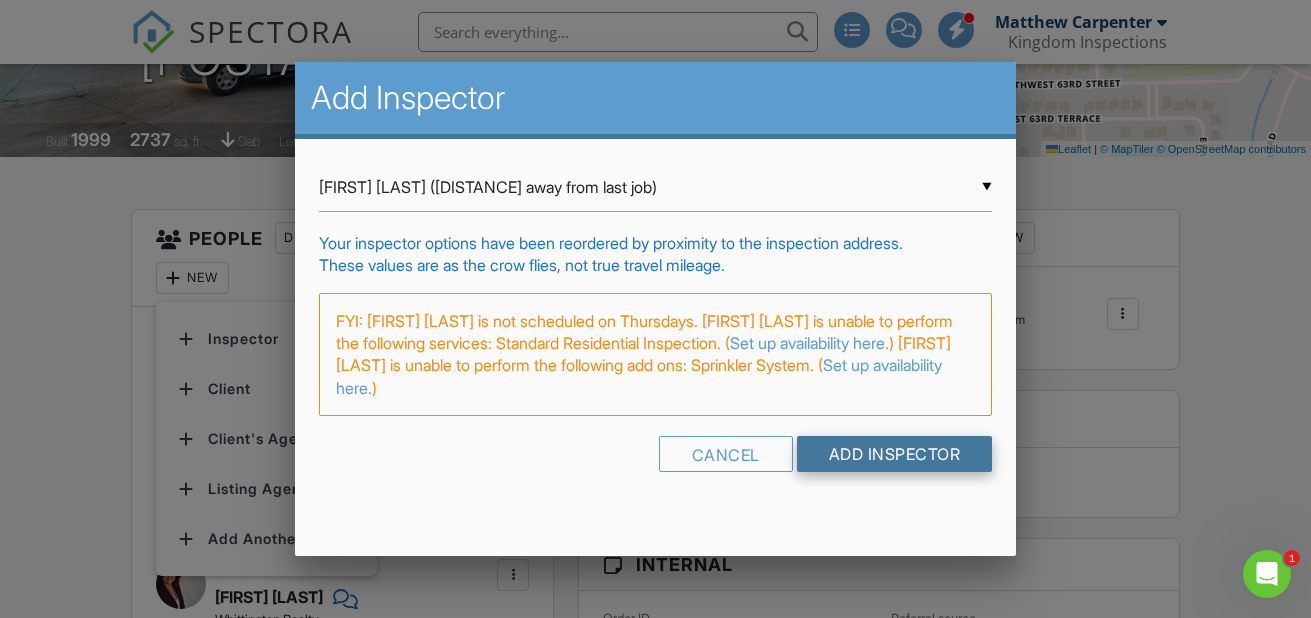 click on "Add Inspector" at bounding box center [895, 454] 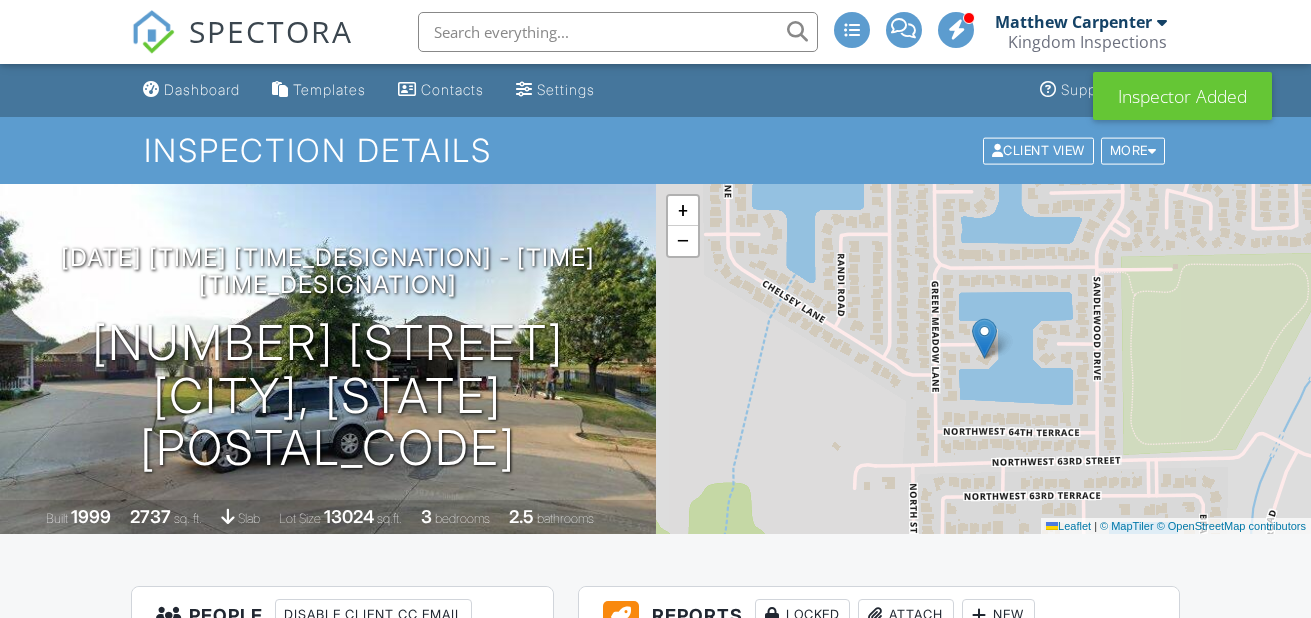 click on "Dashboard" at bounding box center (202, 89) 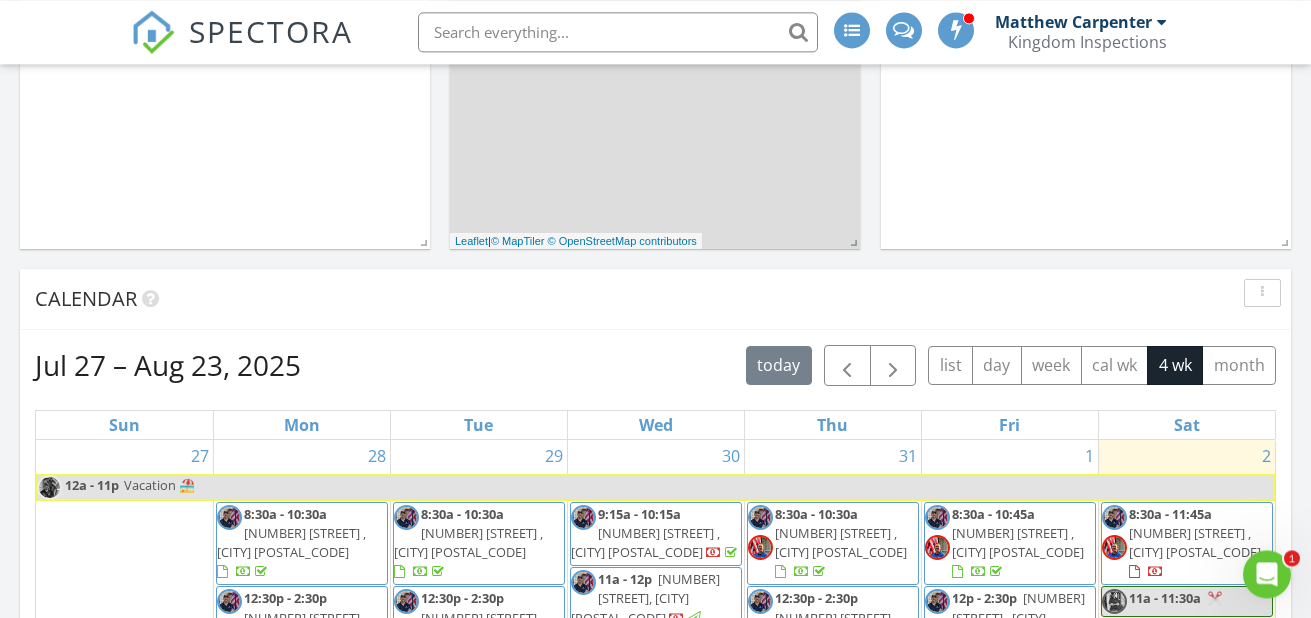 scroll, scrollTop: 557, scrollLeft: 0, axis: vertical 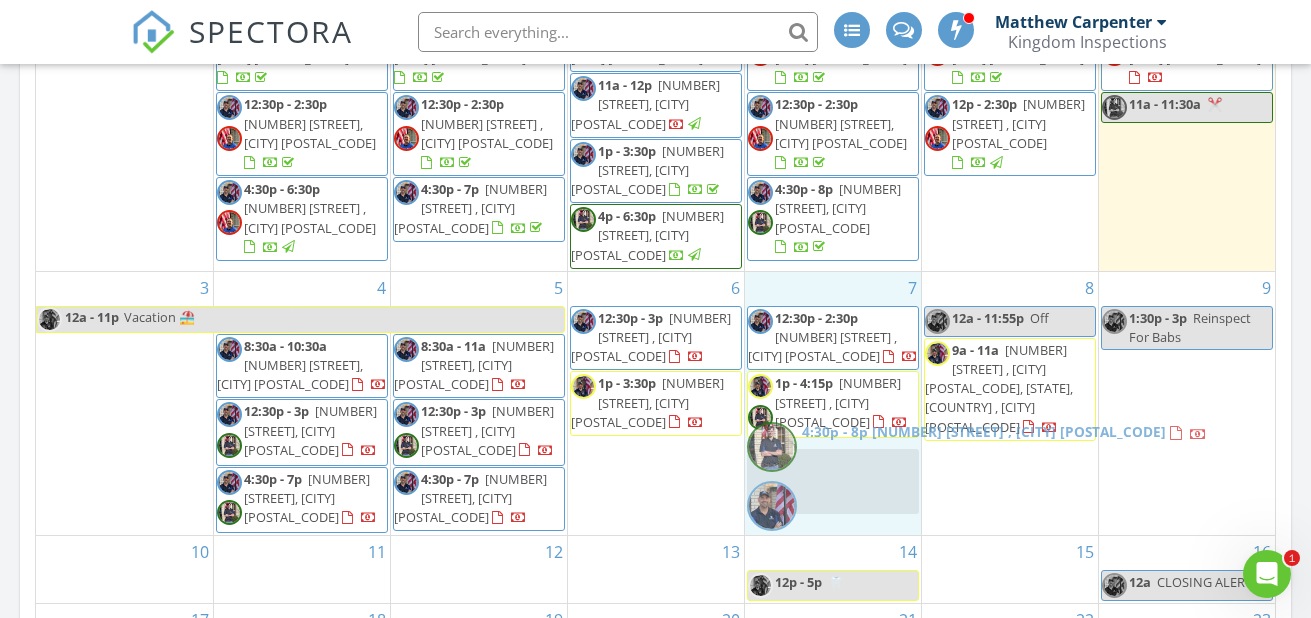 drag, startPoint x: 747, startPoint y: 474, endPoint x: 747, endPoint y: 485, distance: 11 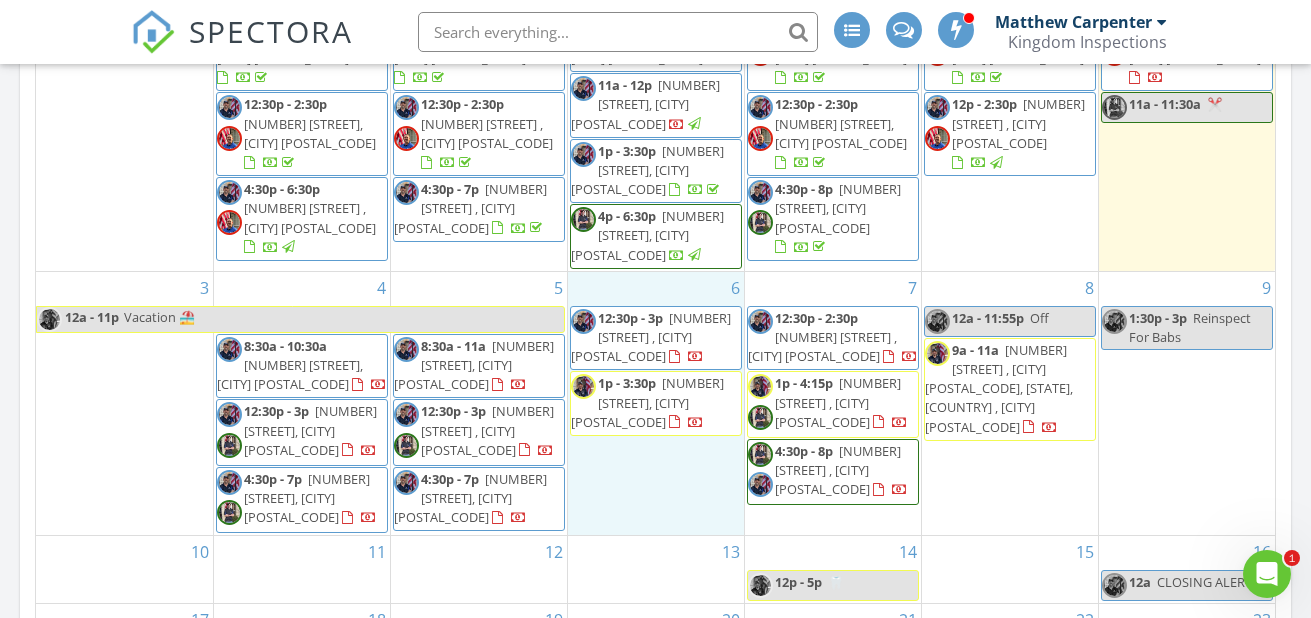 click on "6
12:30p - 3p
518 S. 5th St , Rush Springs 73082
1p - 3:30p
3308 SE 89th St, Oklahoma City 73135" at bounding box center [655, 403] 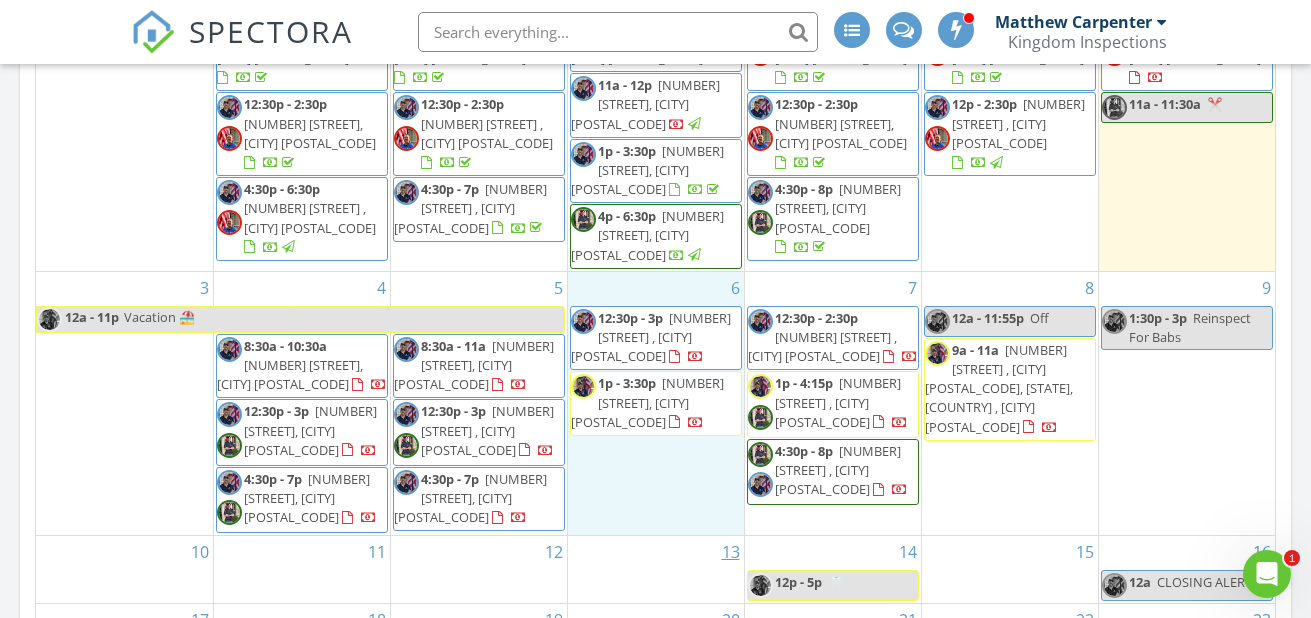 click on "13" at bounding box center (731, 552) 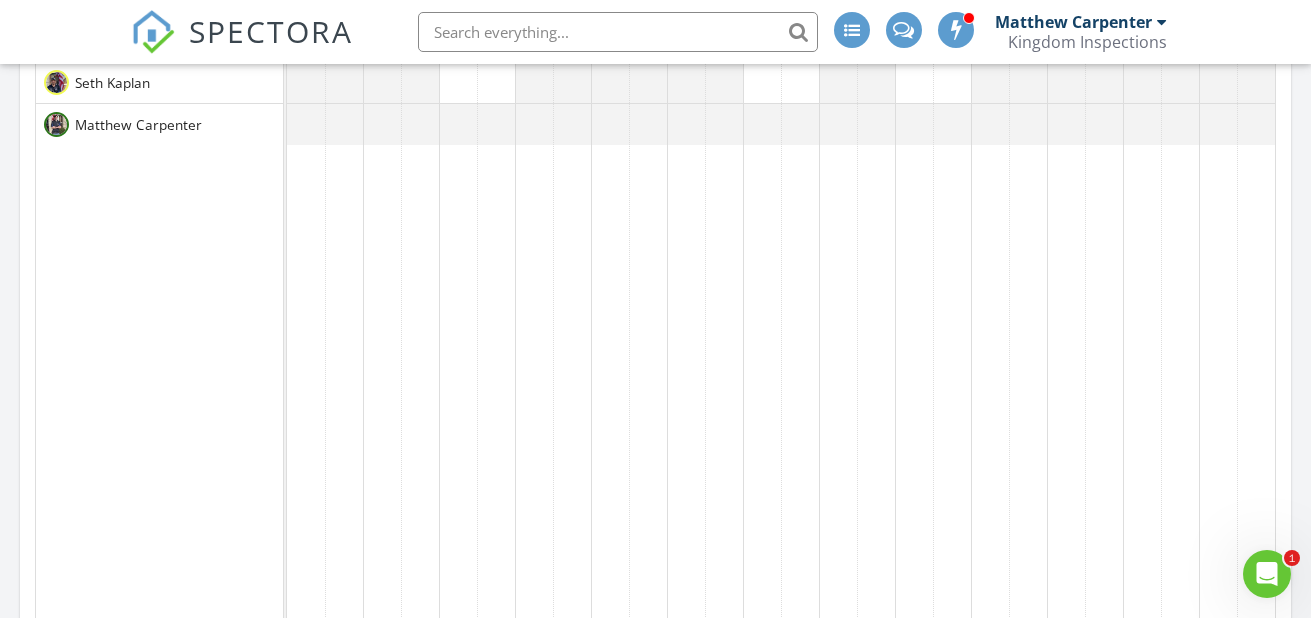 scroll, scrollTop: 1031, scrollLeft: 0, axis: vertical 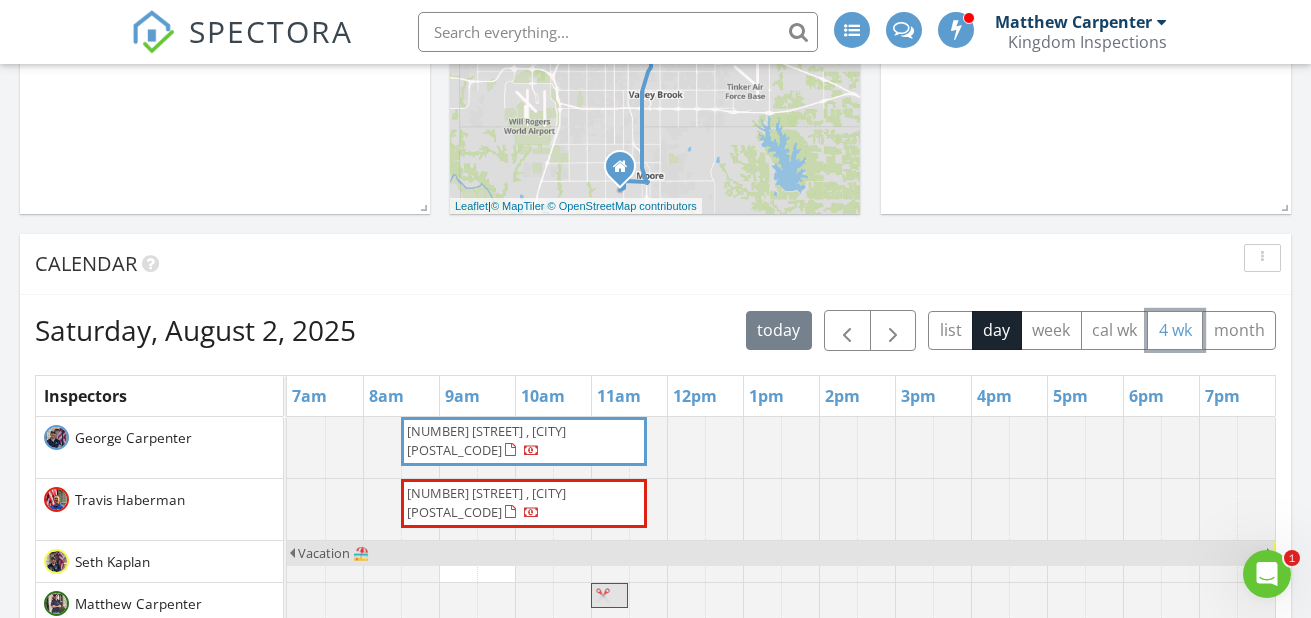 click on "4 wk" at bounding box center [1175, 330] 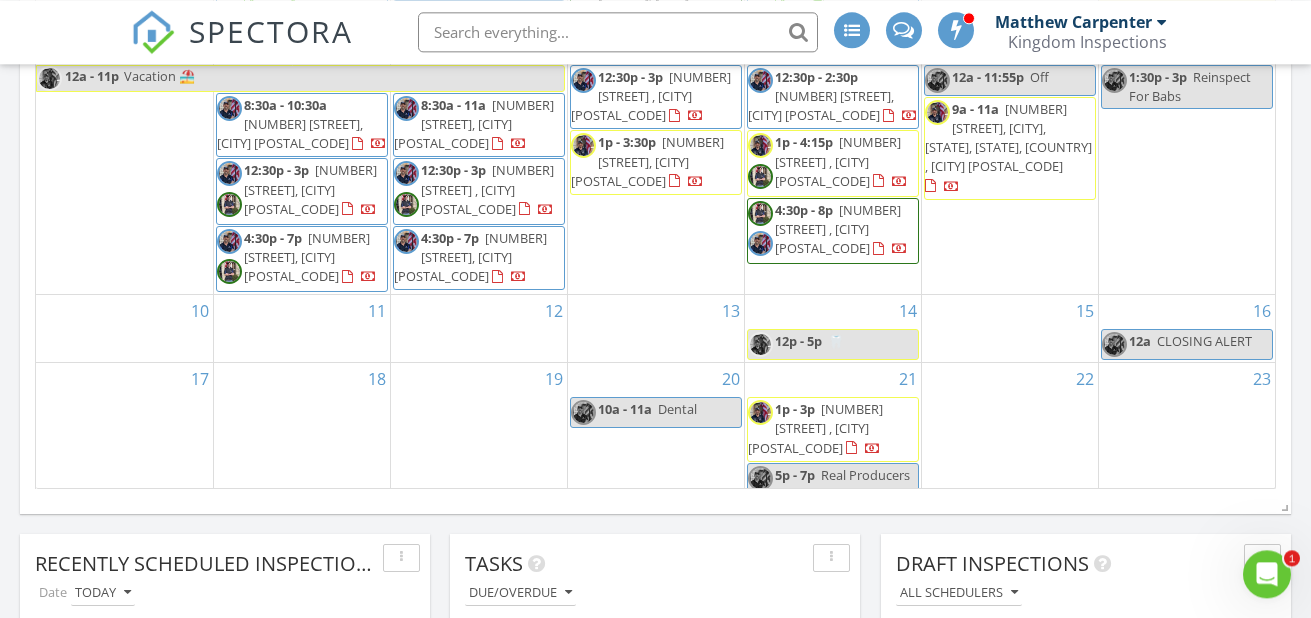 scroll, scrollTop: 1275, scrollLeft: 0, axis: vertical 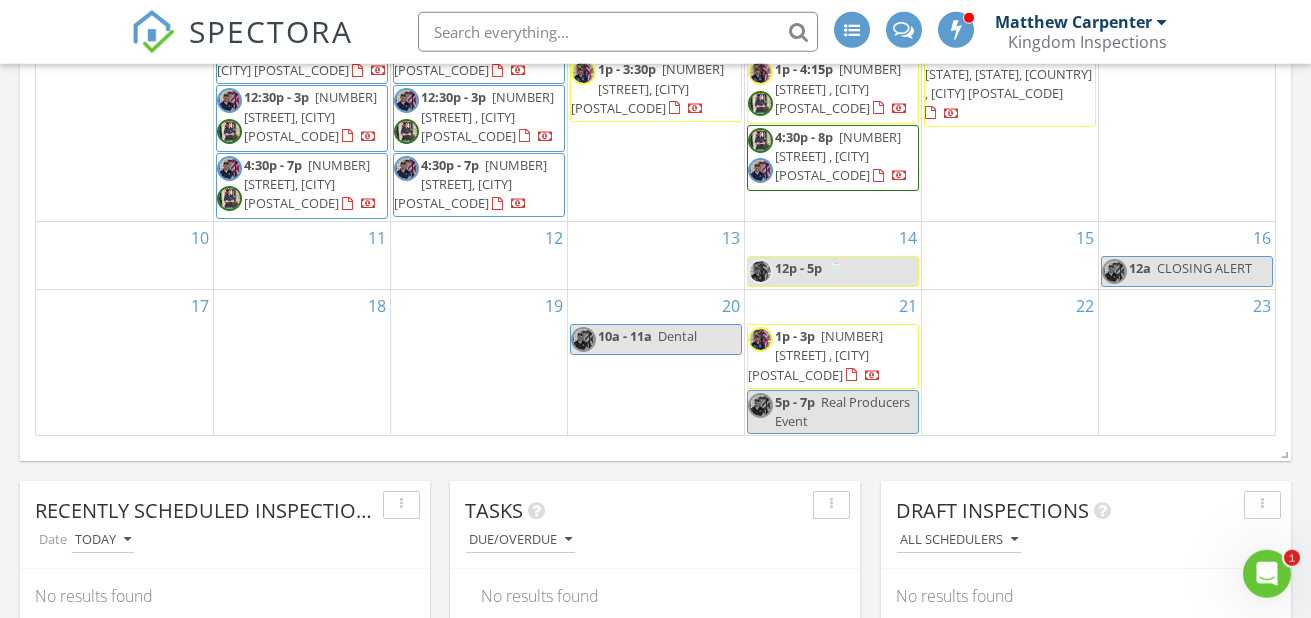 click on "[NUMBER] [STREET] , [CITY] [POSTAL_CODE]" at bounding box center [838, 88] 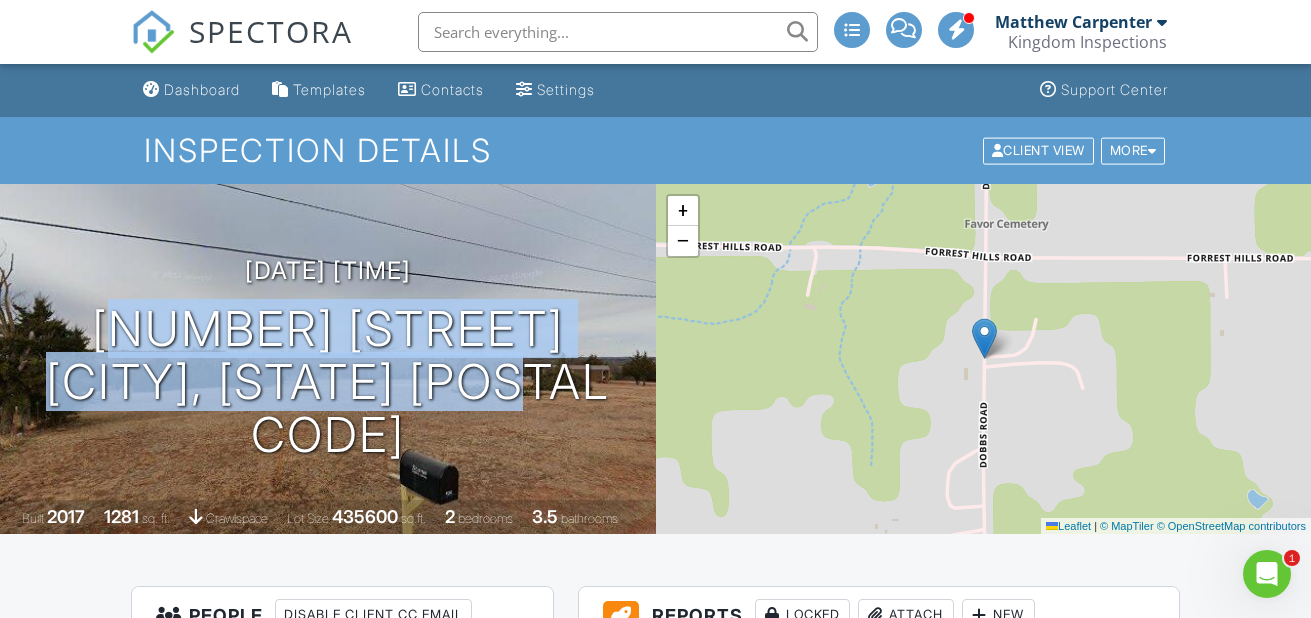 scroll, scrollTop: 0, scrollLeft: 0, axis: both 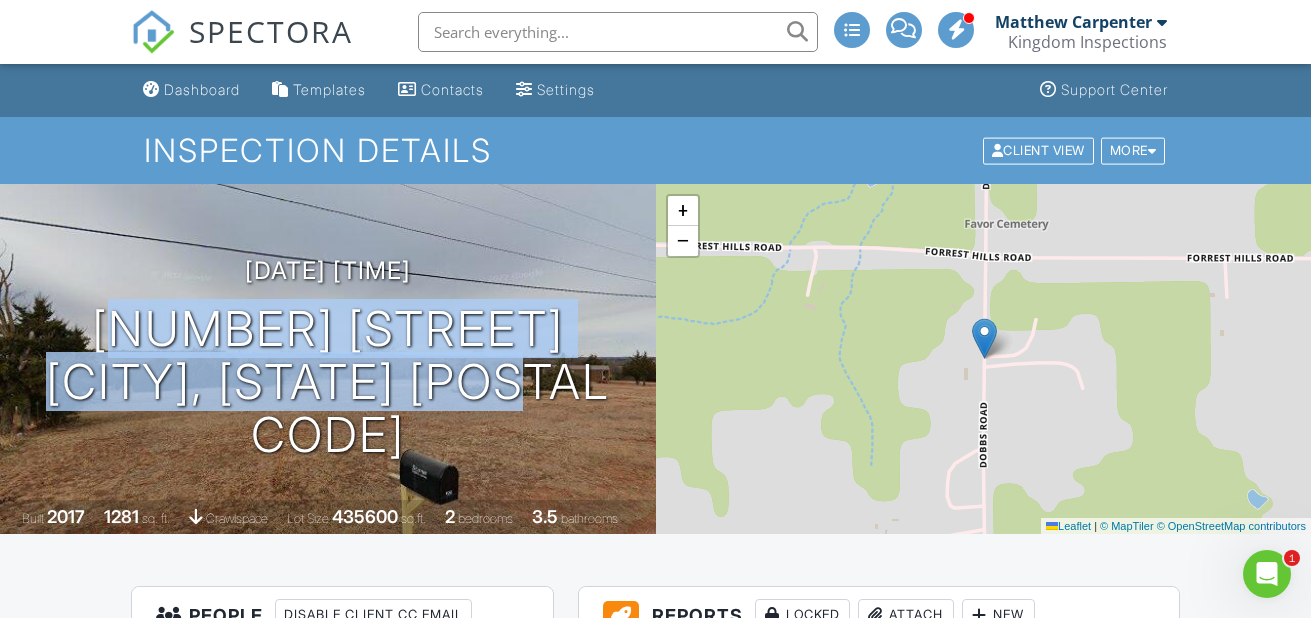 click on "[DATE] [TIME]
[NUMBER] [STREET]
[CITY], [STATE] [POSTAL CODE]" at bounding box center (328, 359) 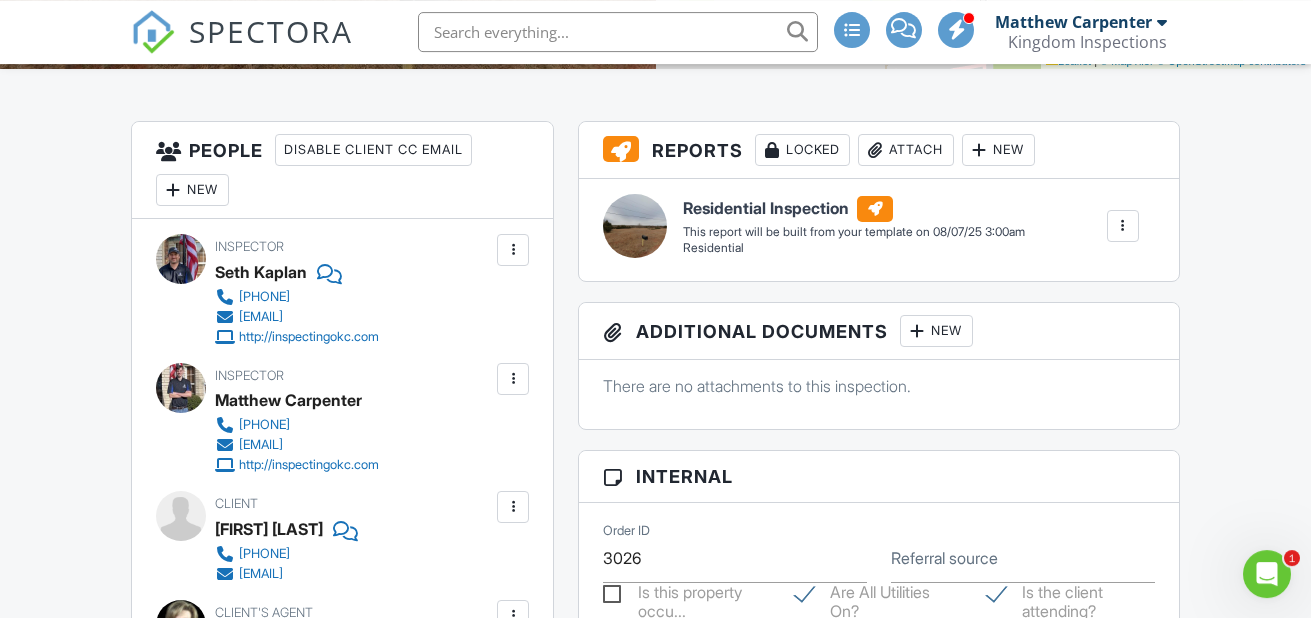 scroll, scrollTop: 0, scrollLeft: 0, axis: both 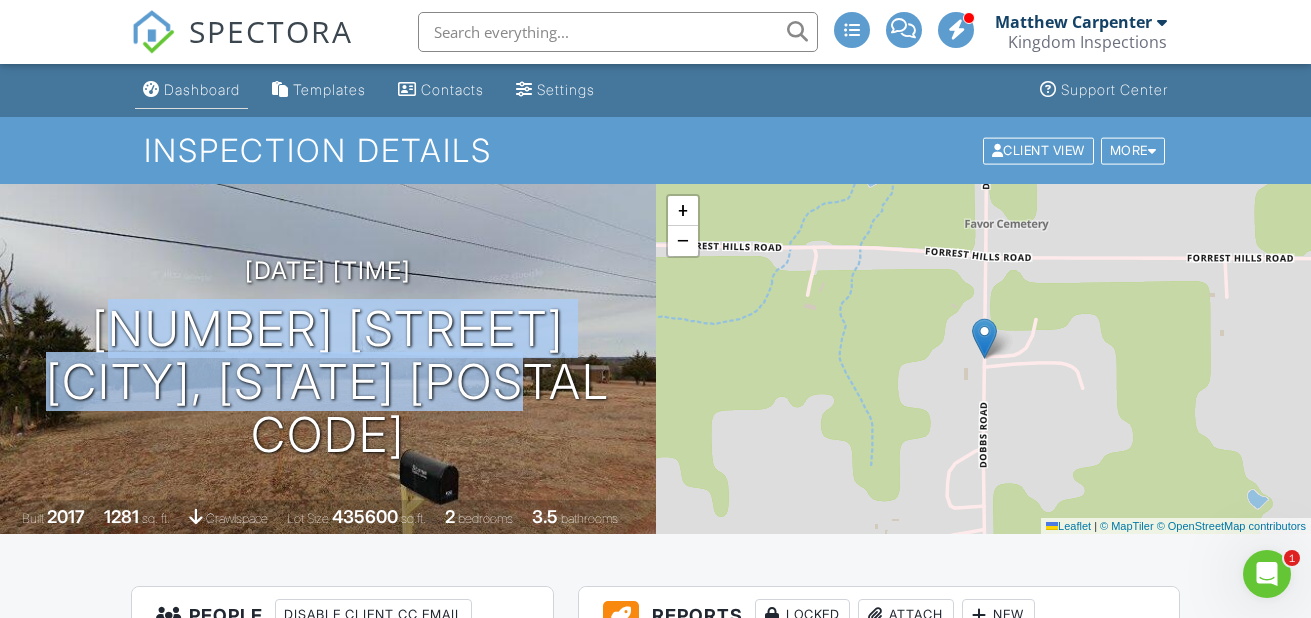 click on "Dashboard" at bounding box center (202, 89) 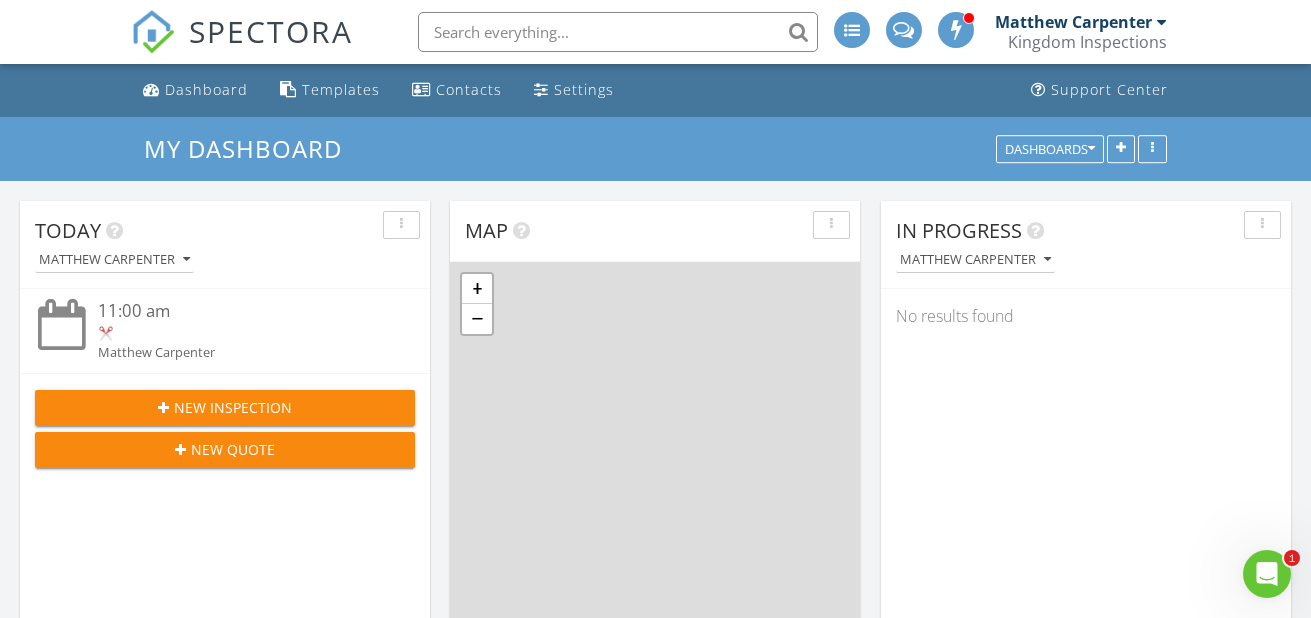 scroll, scrollTop: 0, scrollLeft: 0, axis: both 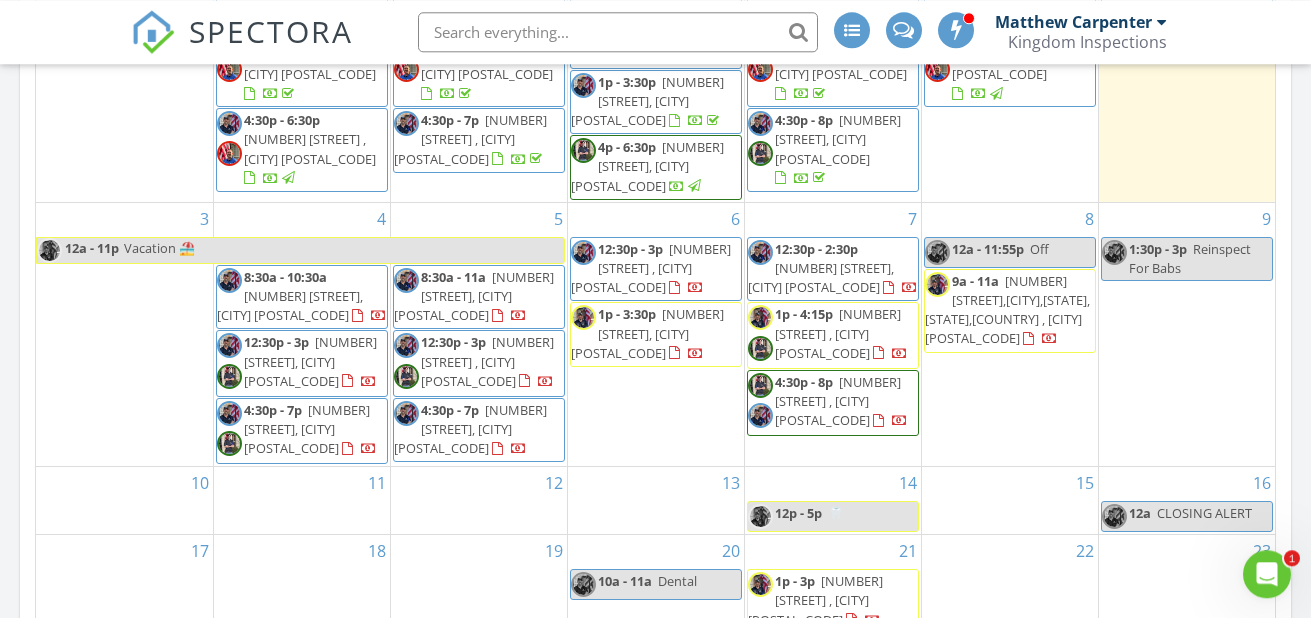 click on "9350 Dobbs Rd , Wellston 74881" at bounding box center [838, 333] 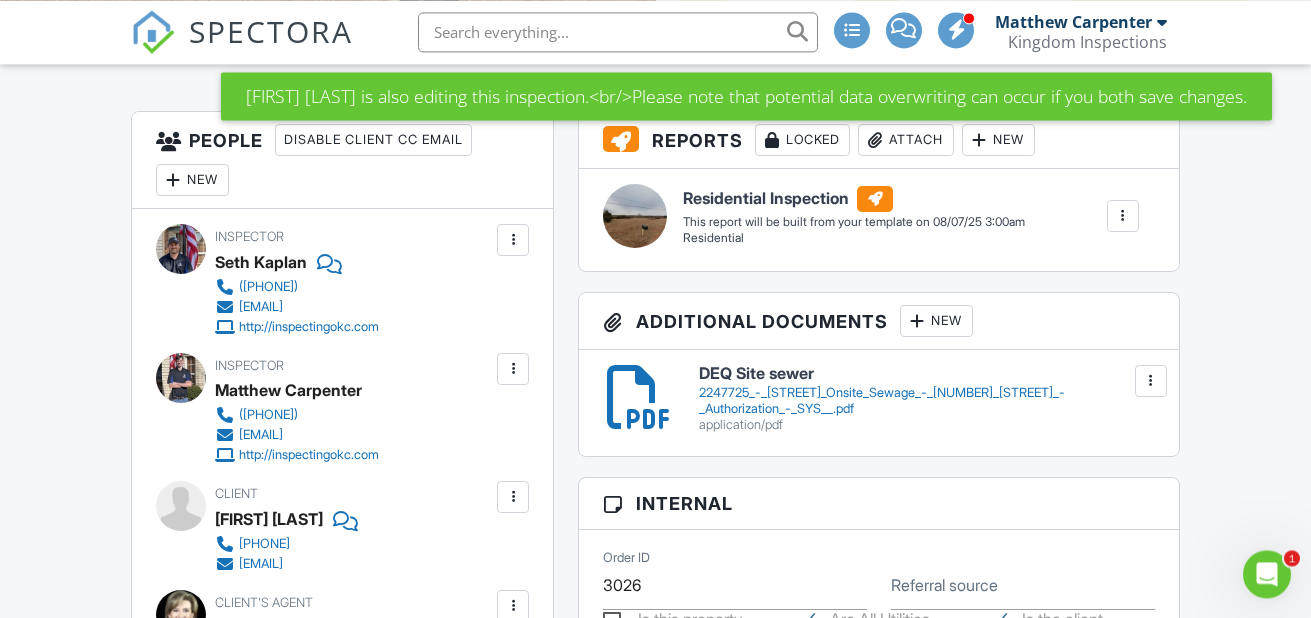 scroll, scrollTop: 0, scrollLeft: 0, axis: both 